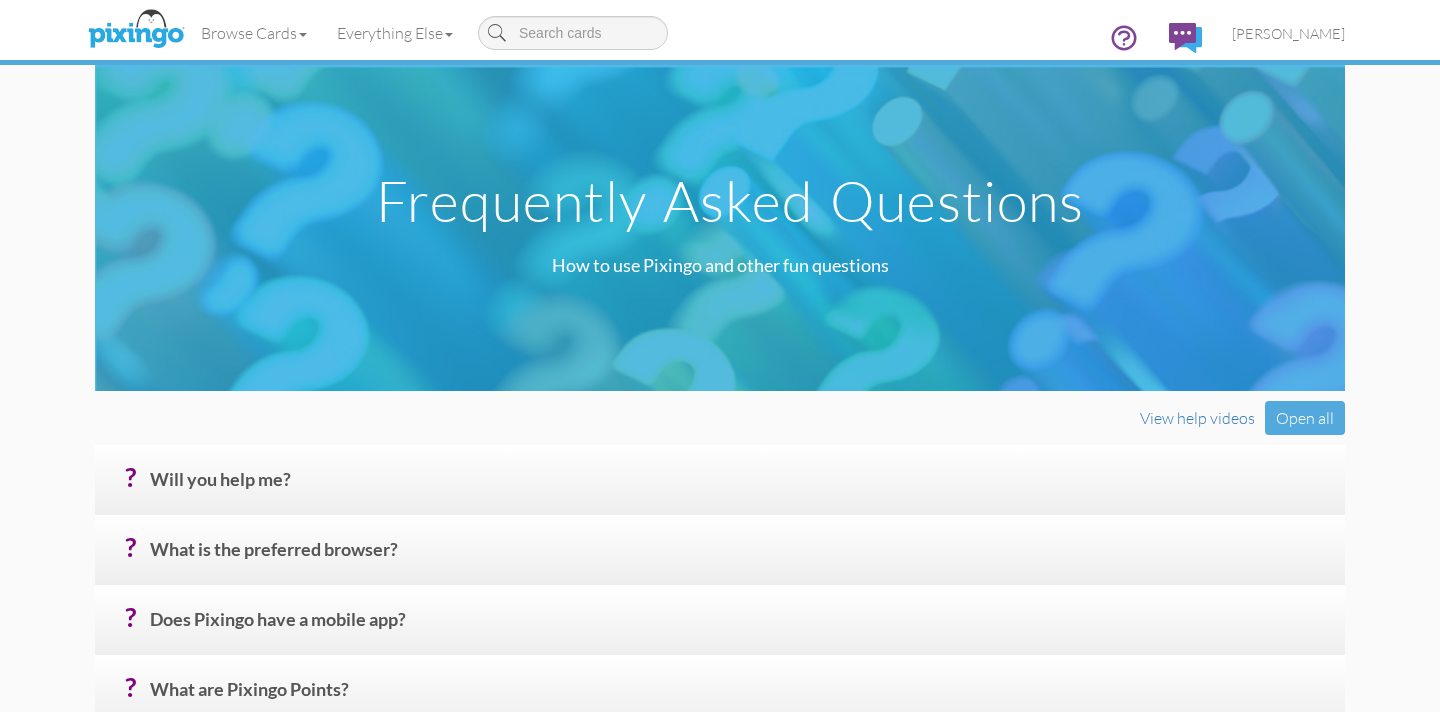 scroll, scrollTop: 0, scrollLeft: 0, axis: both 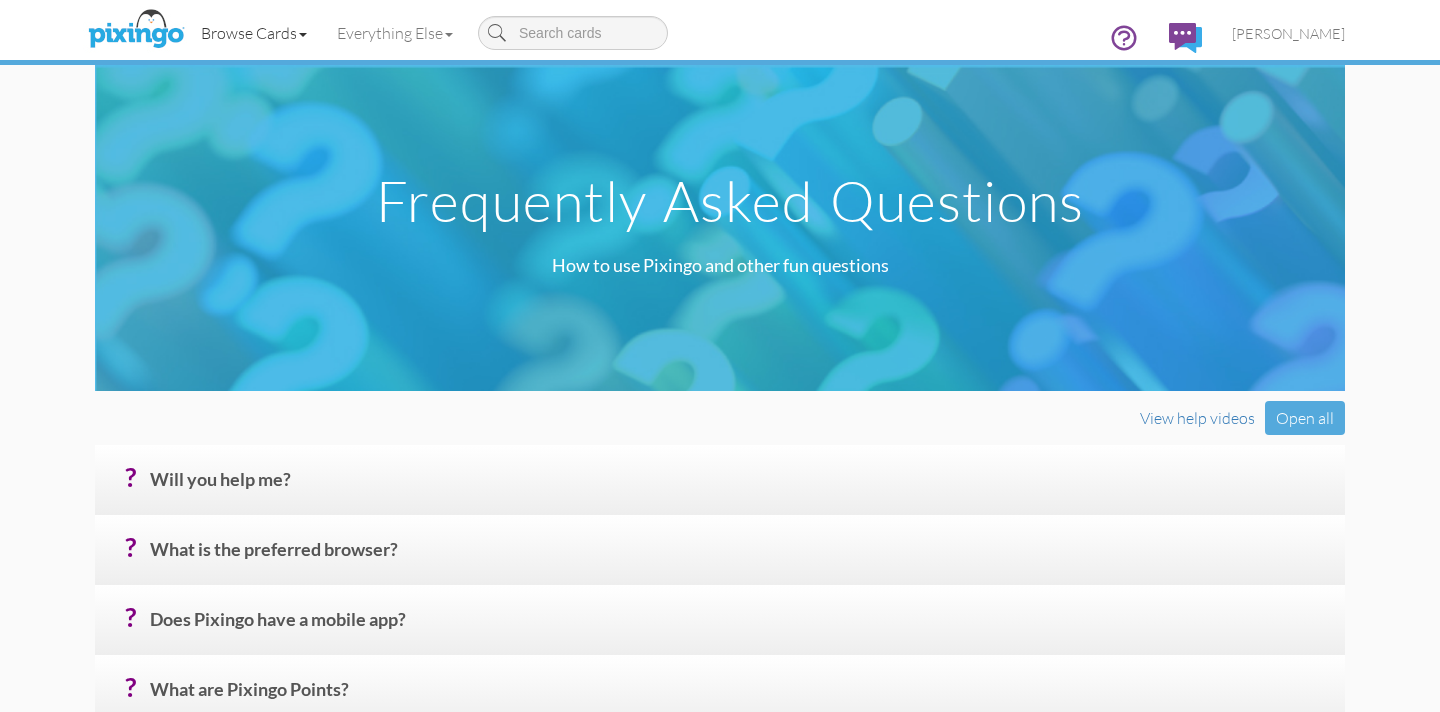 click on "Browse Cards" at bounding box center [254, 33] 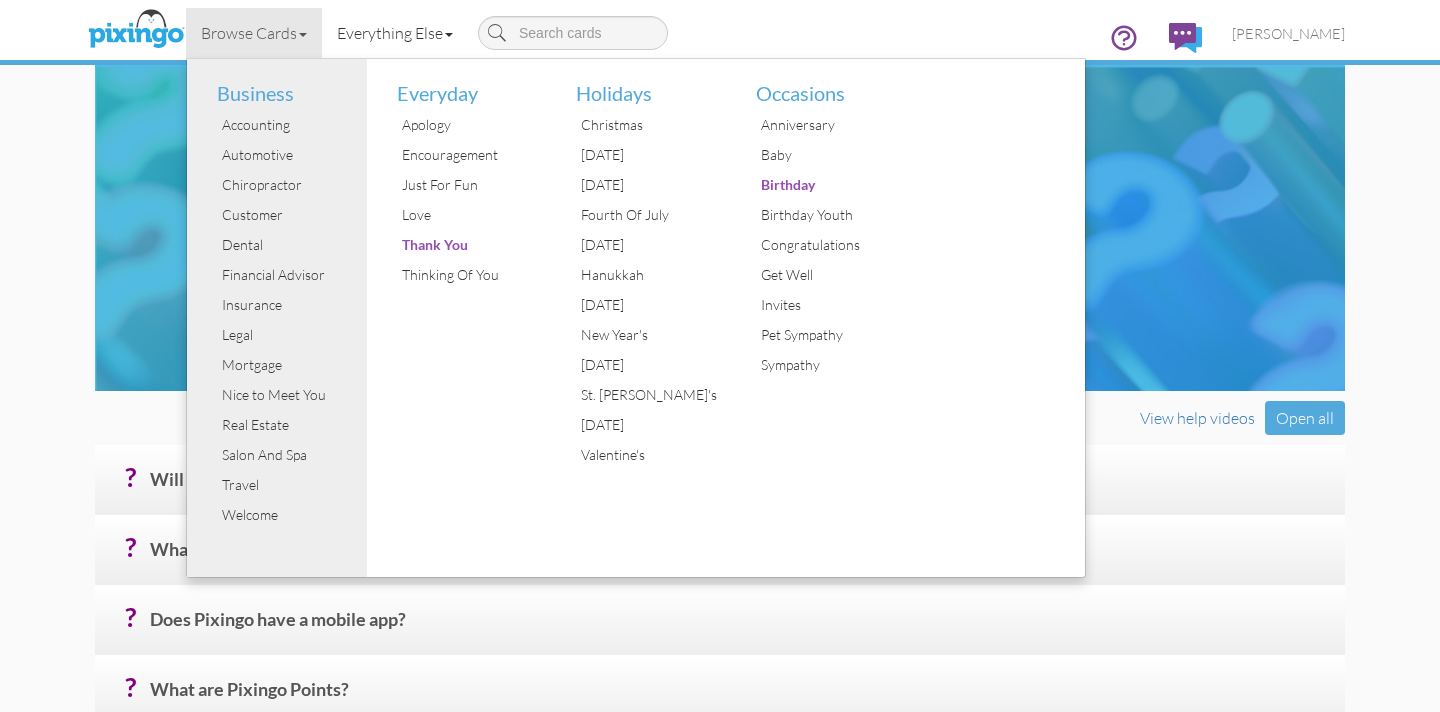click on "Everything Else" at bounding box center [395, 33] 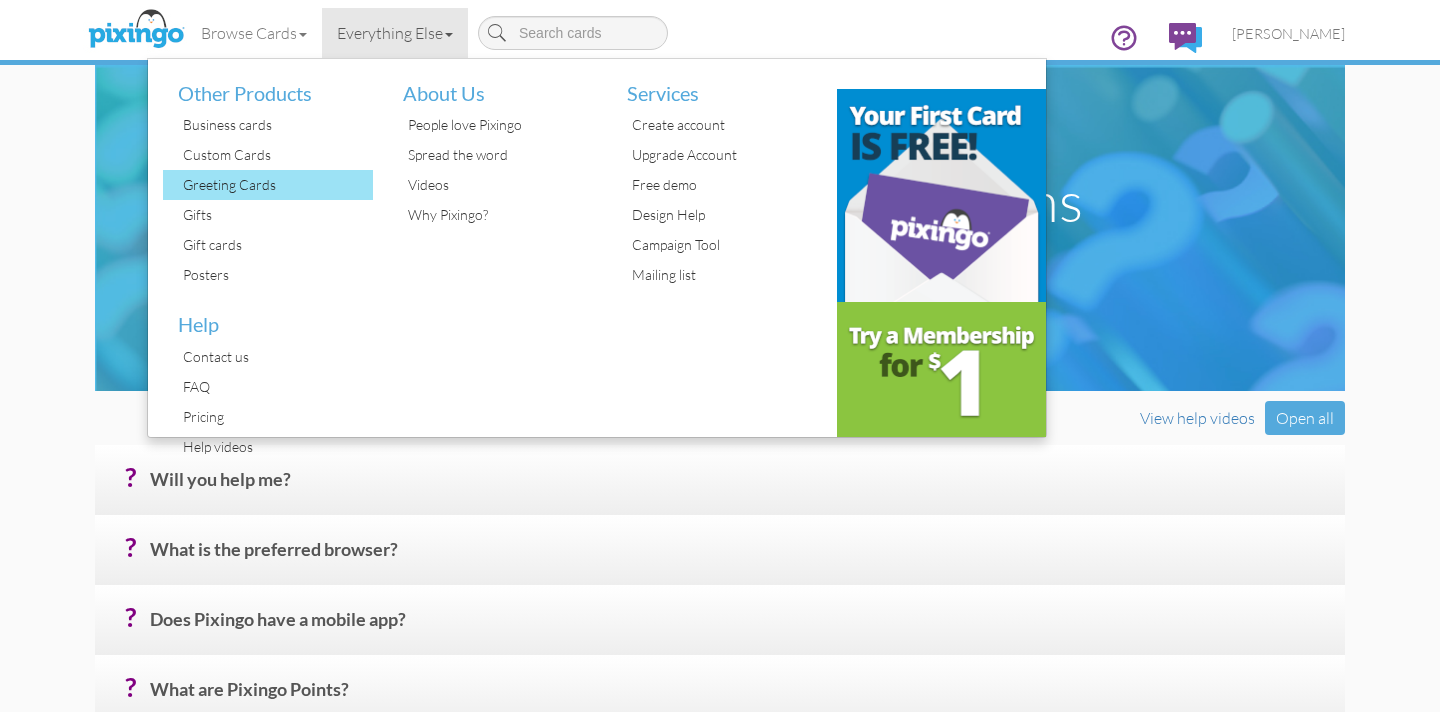 click on "Greeting Cards" at bounding box center [275, 185] 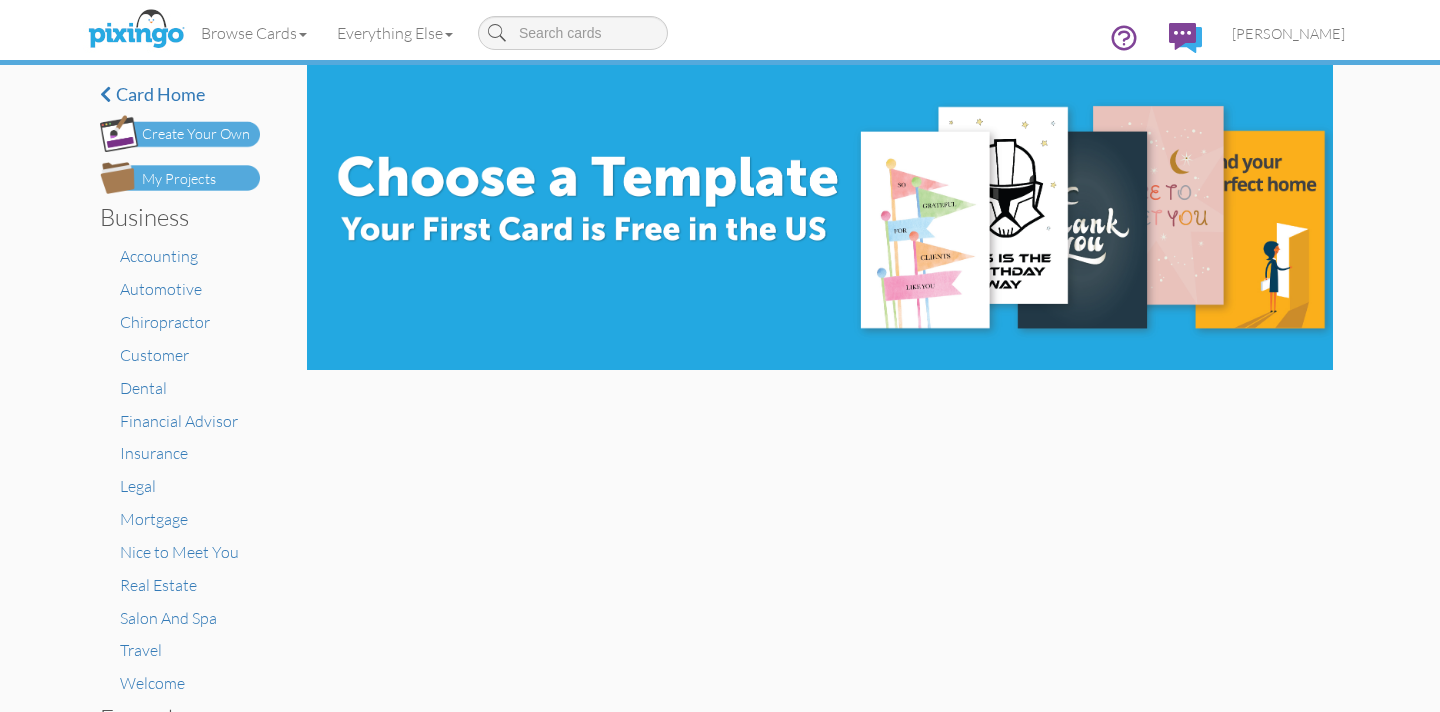 click on "Create Your Own" at bounding box center (196, 134) 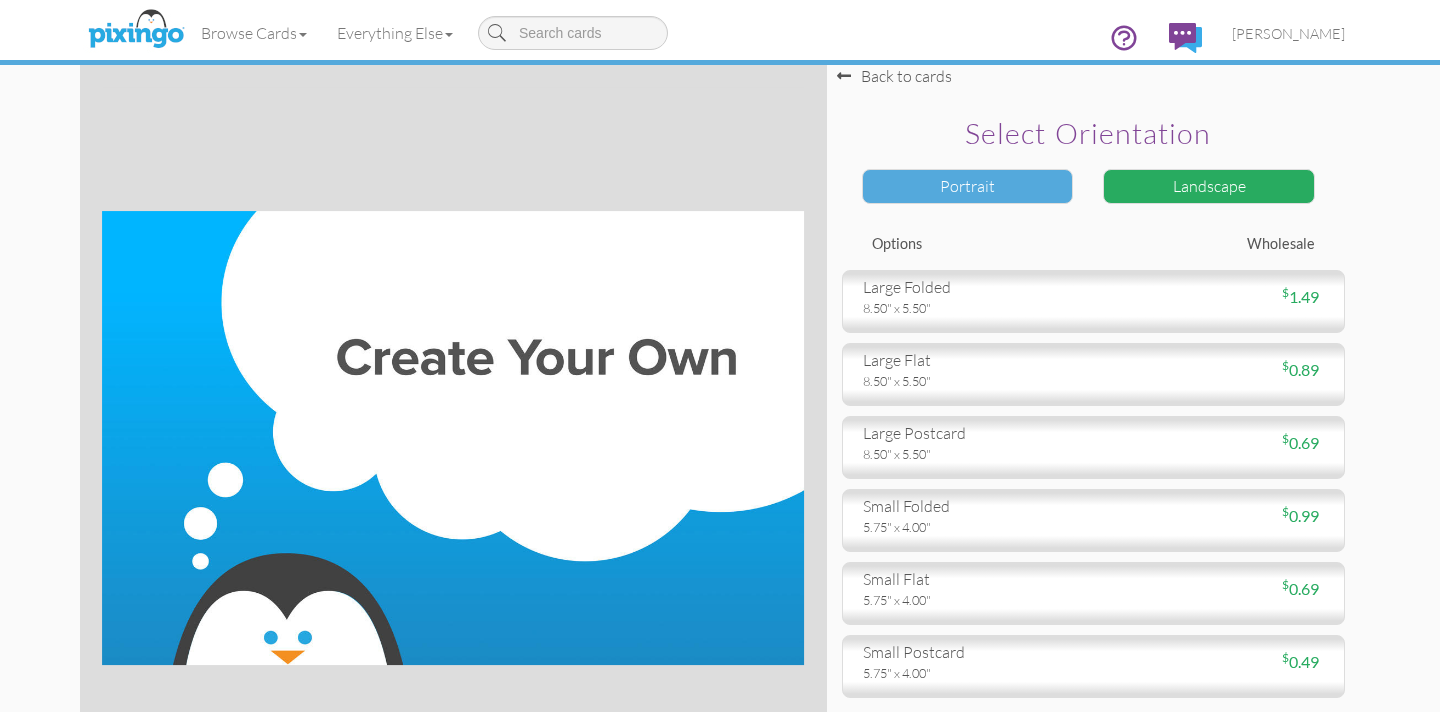 click on "Portrait" at bounding box center [968, 186] 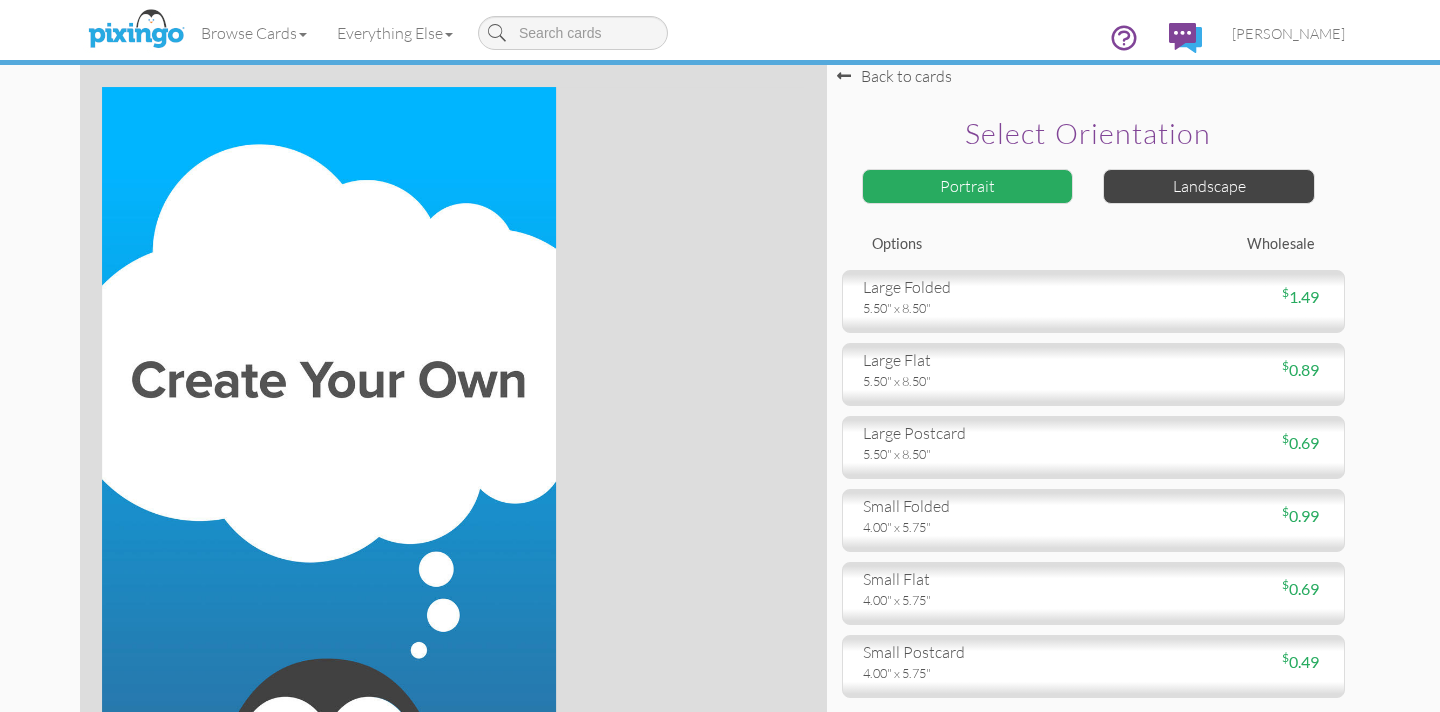 click at bounding box center [329, 438] 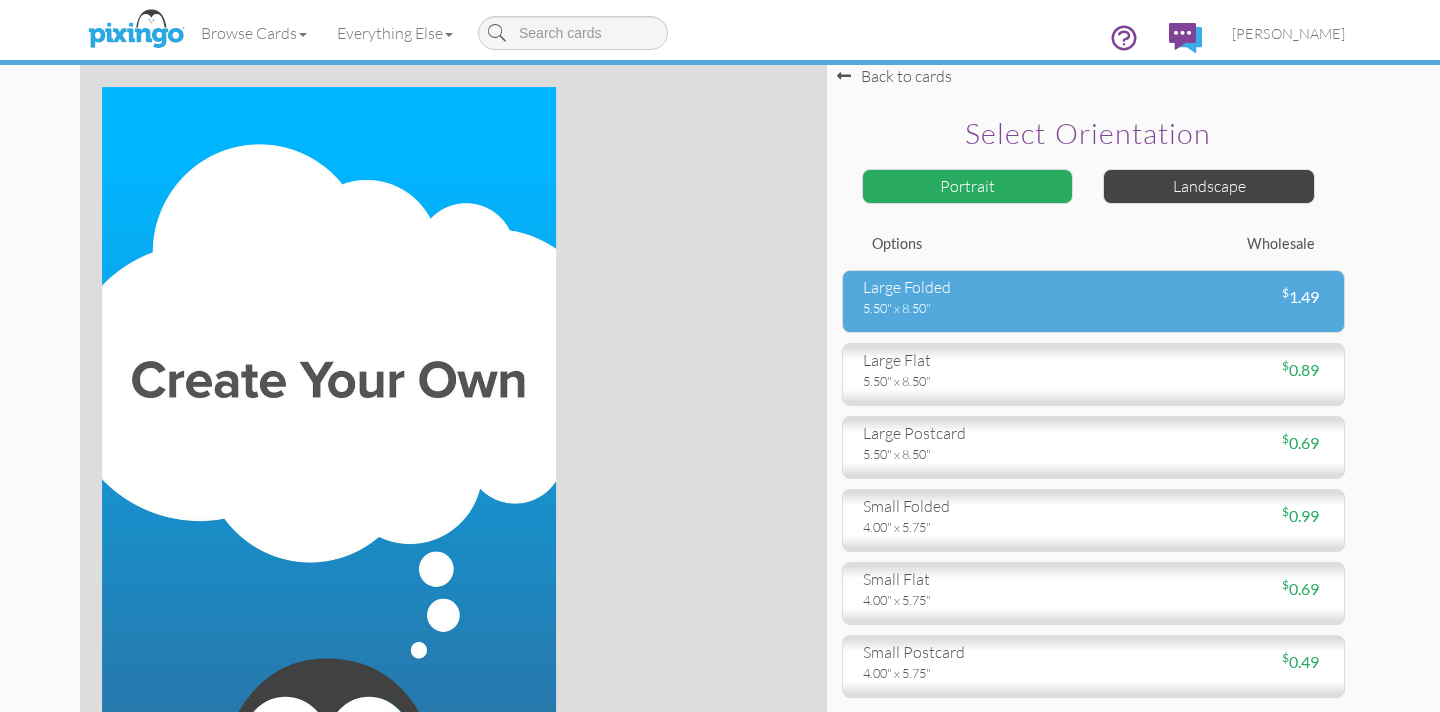 click on "5.50" x 8.50"" at bounding box center (971, 308) 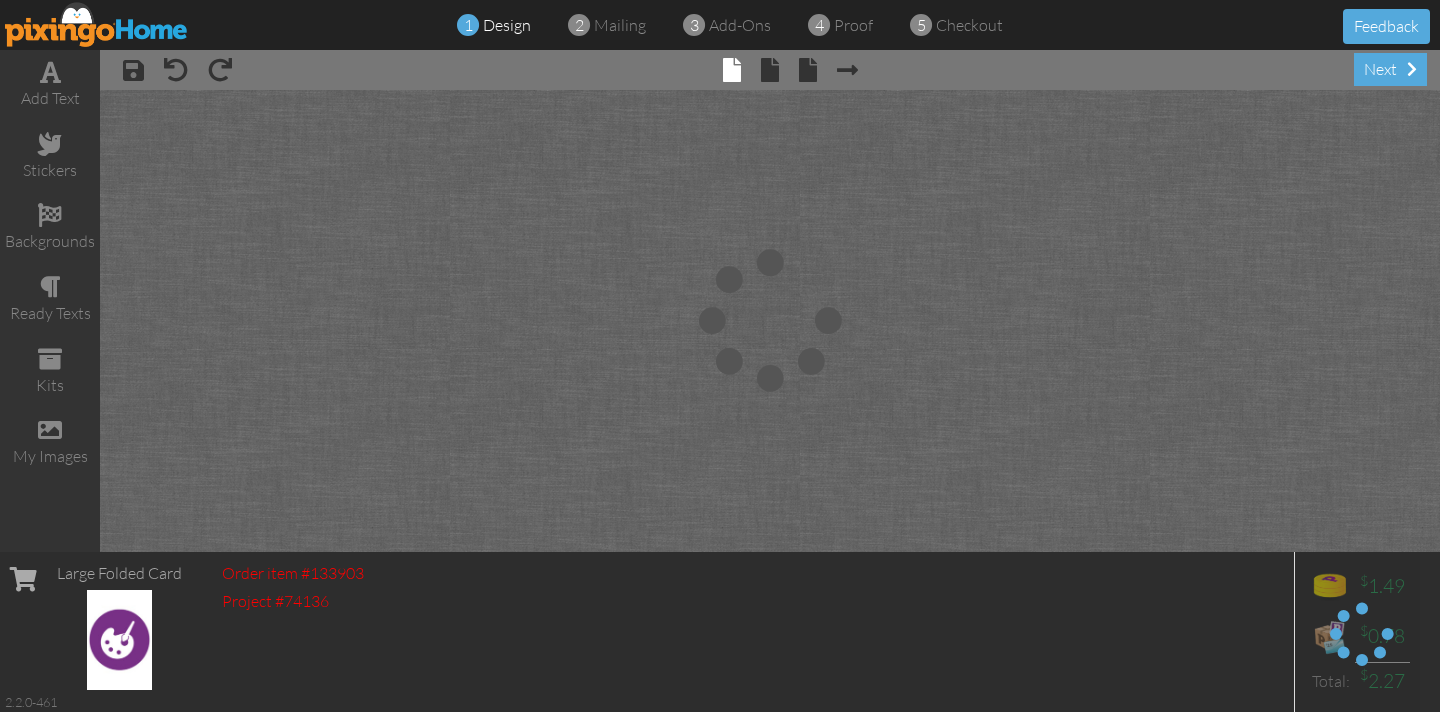 click at bounding box center (770, 321) 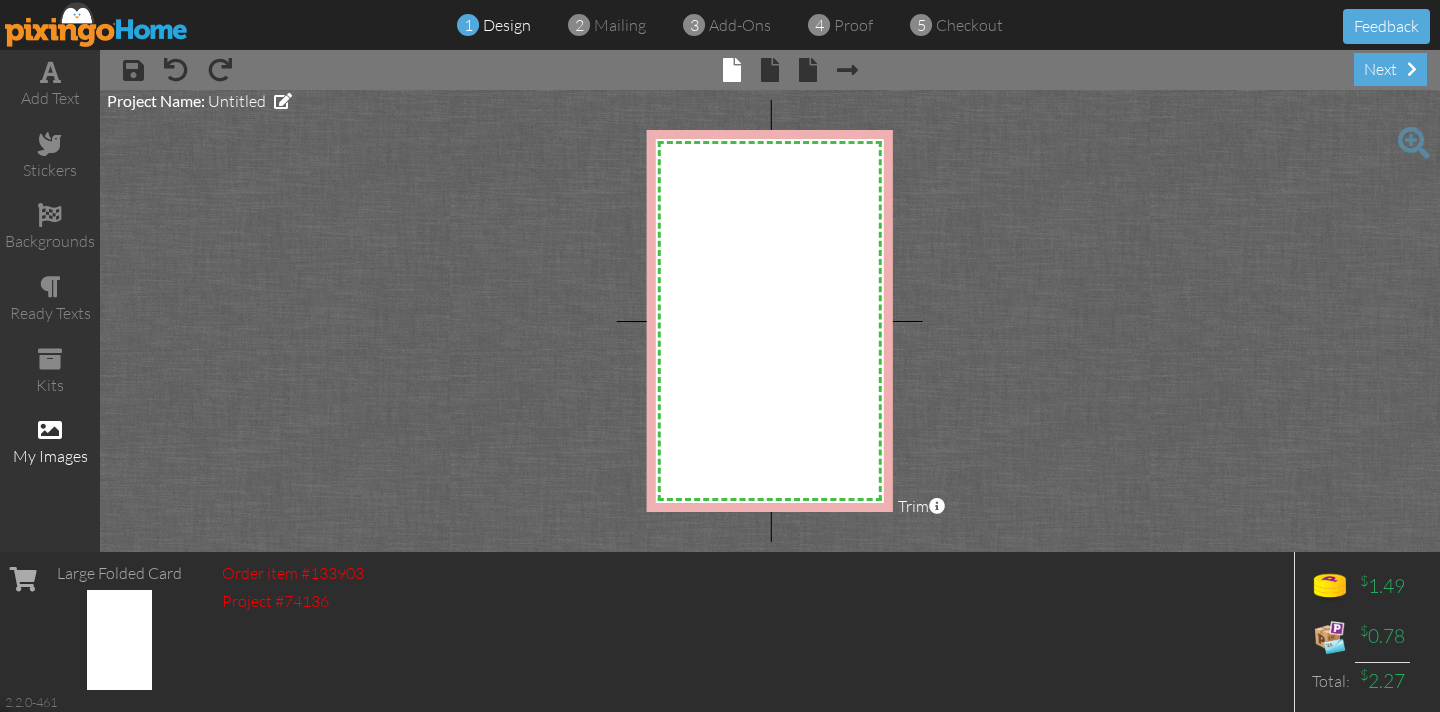 click at bounding box center (50, 430) 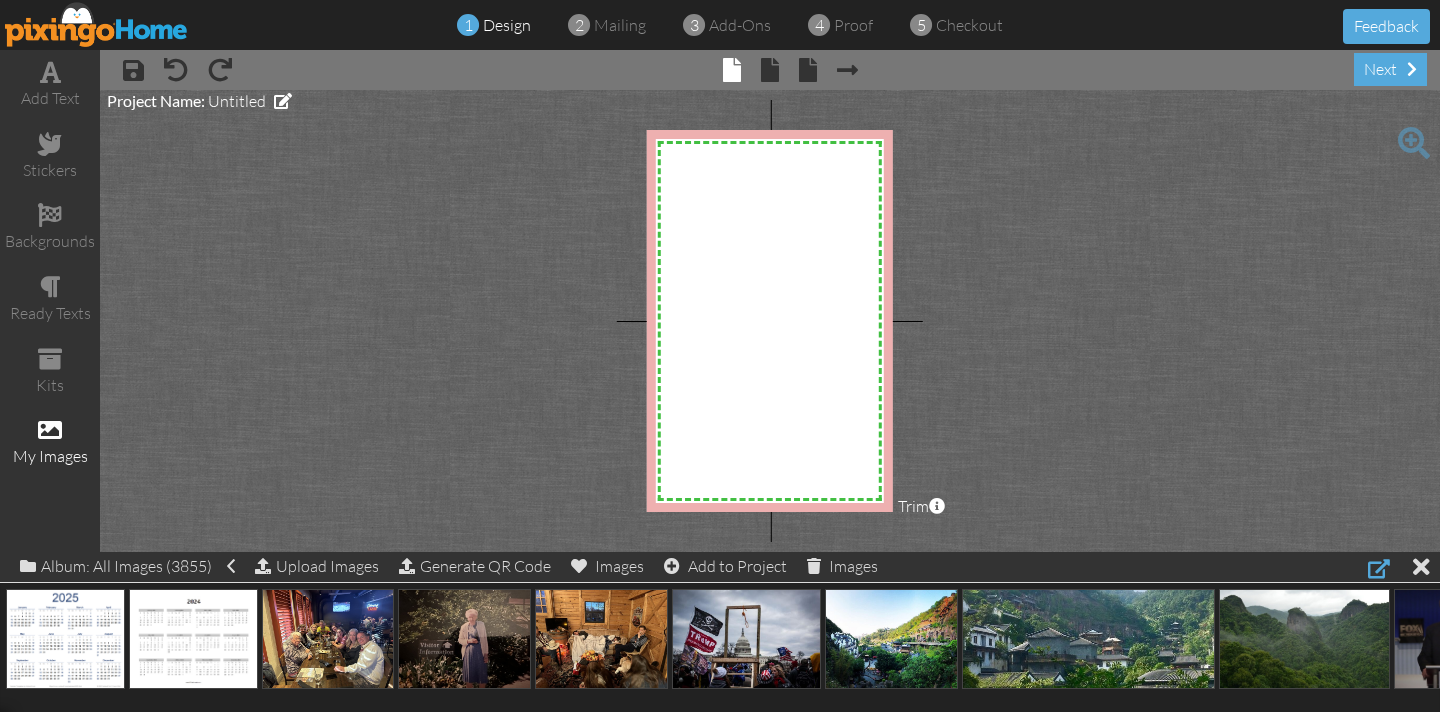 click 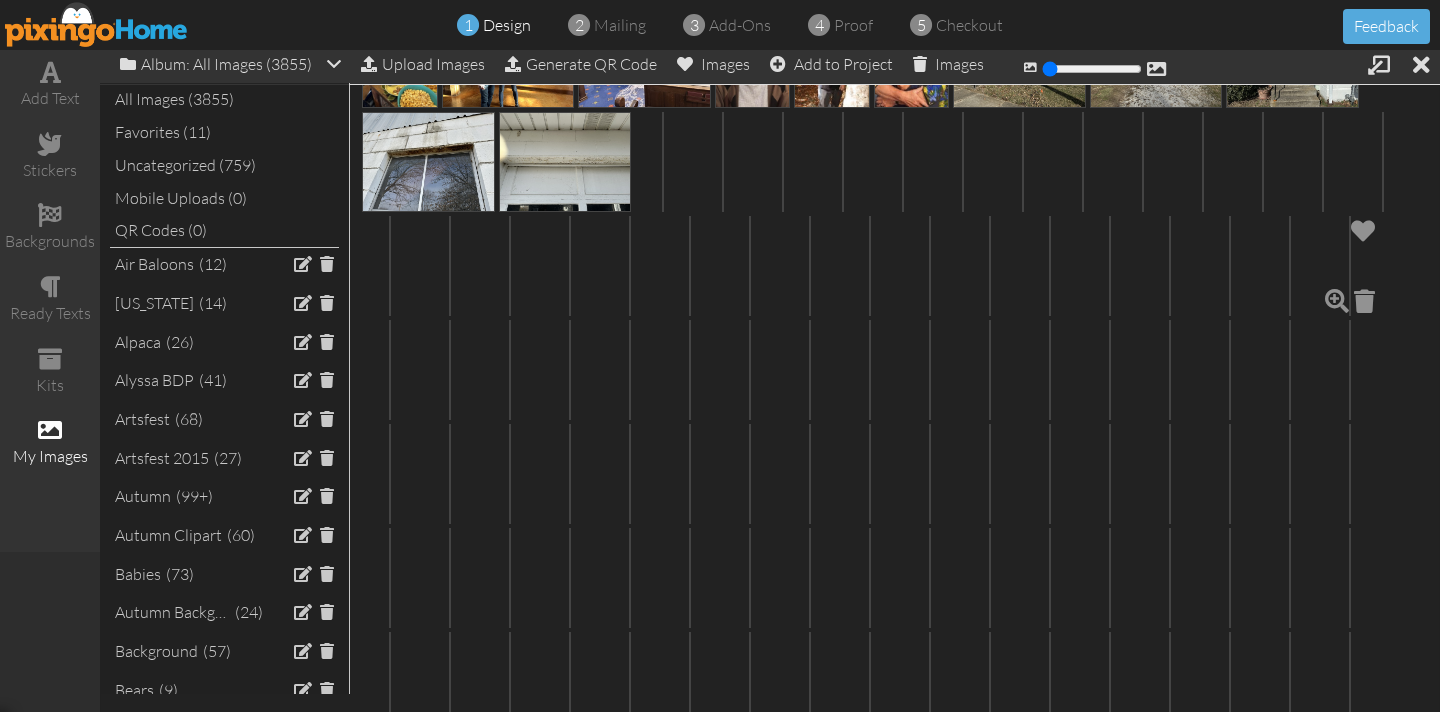 scroll, scrollTop: 294, scrollLeft: 0, axis: vertical 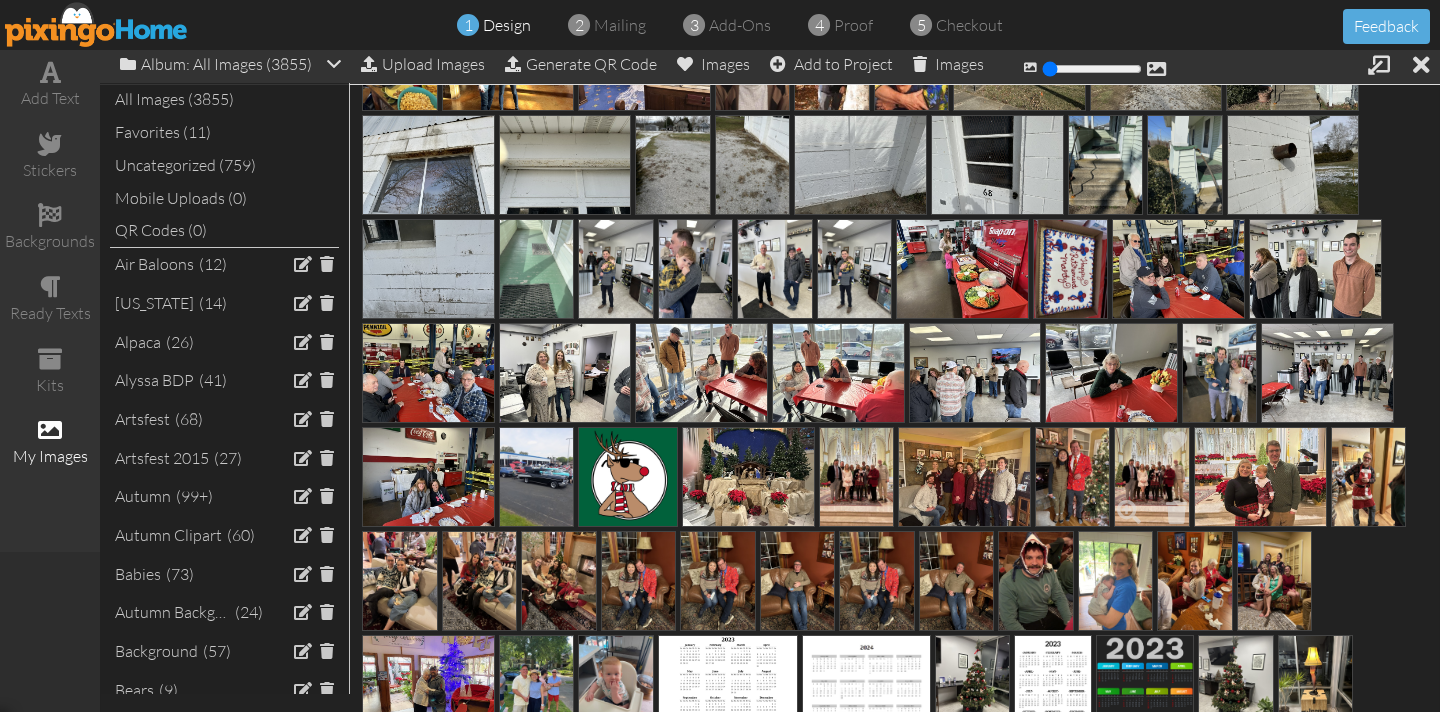click at bounding box center (1152, 477) 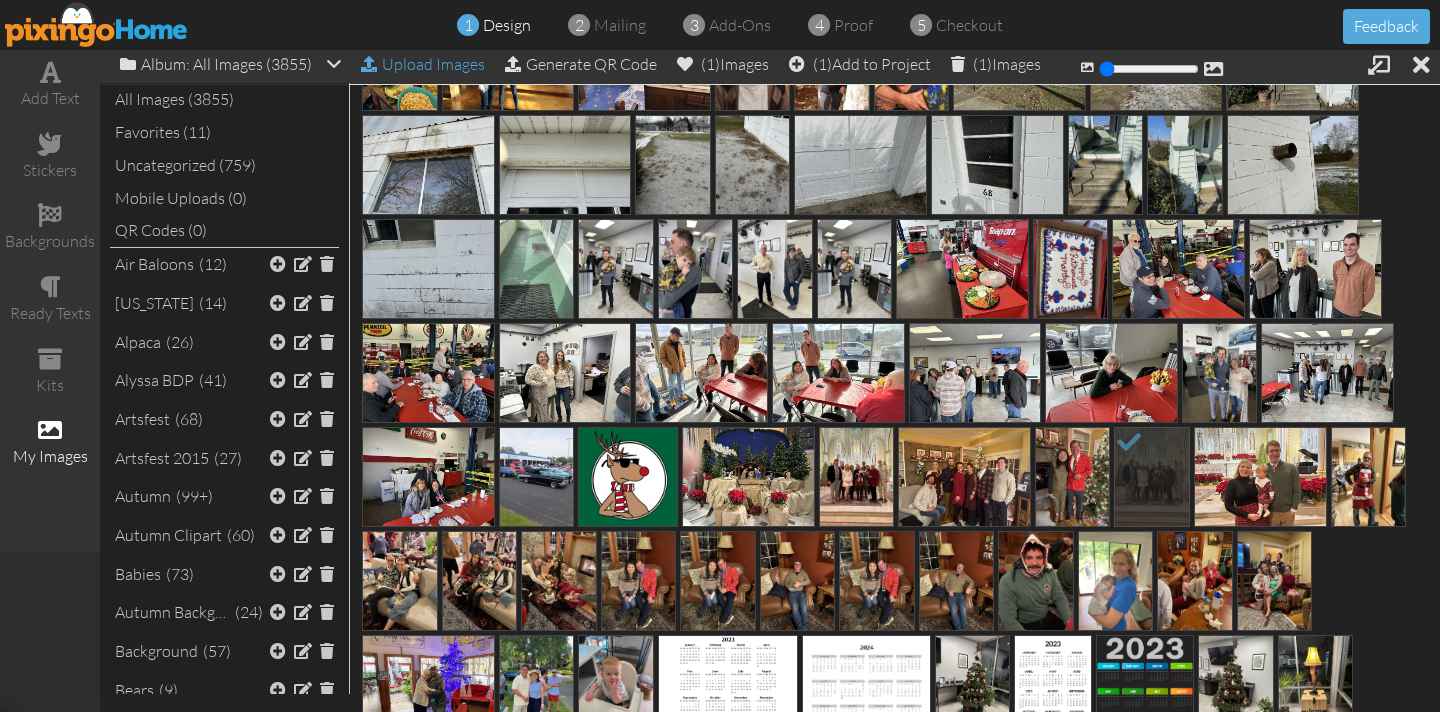 click on "Upload Images" at bounding box center [423, 64] 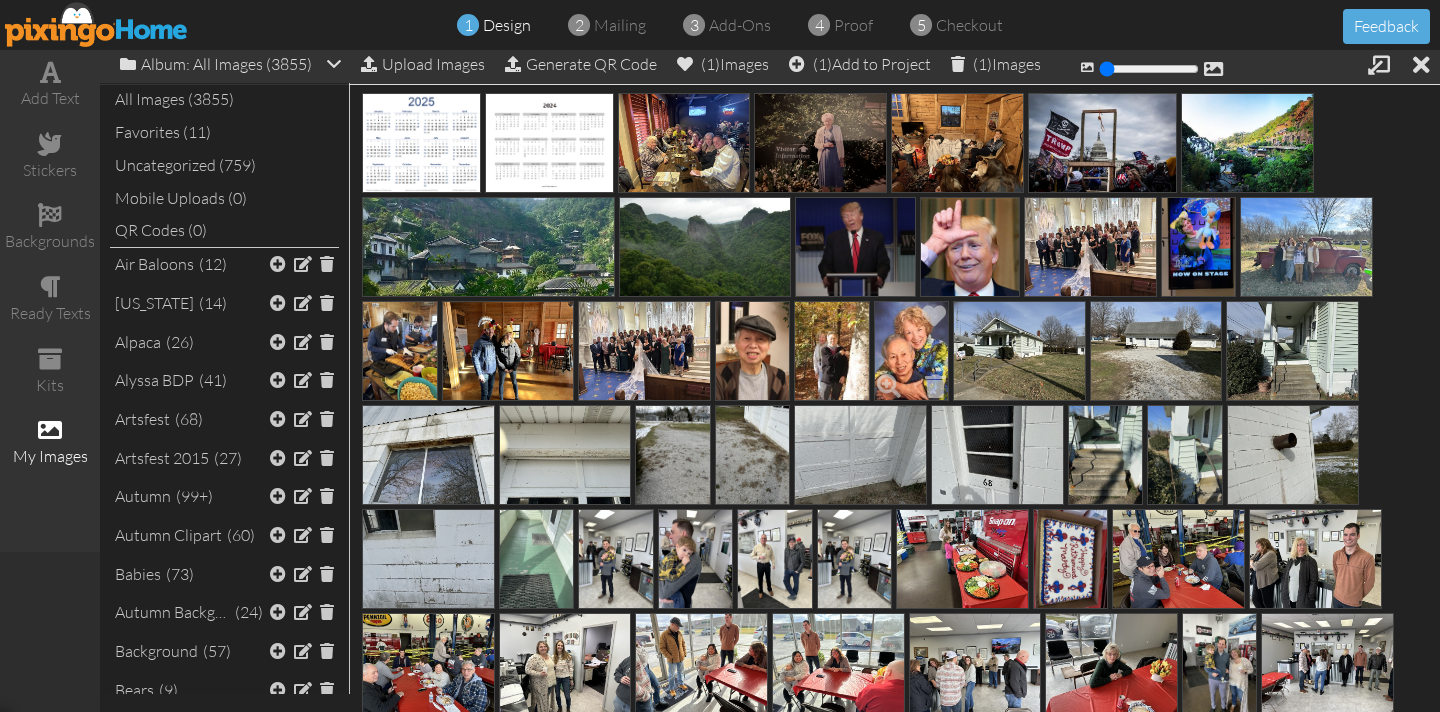 scroll, scrollTop: 0, scrollLeft: 0, axis: both 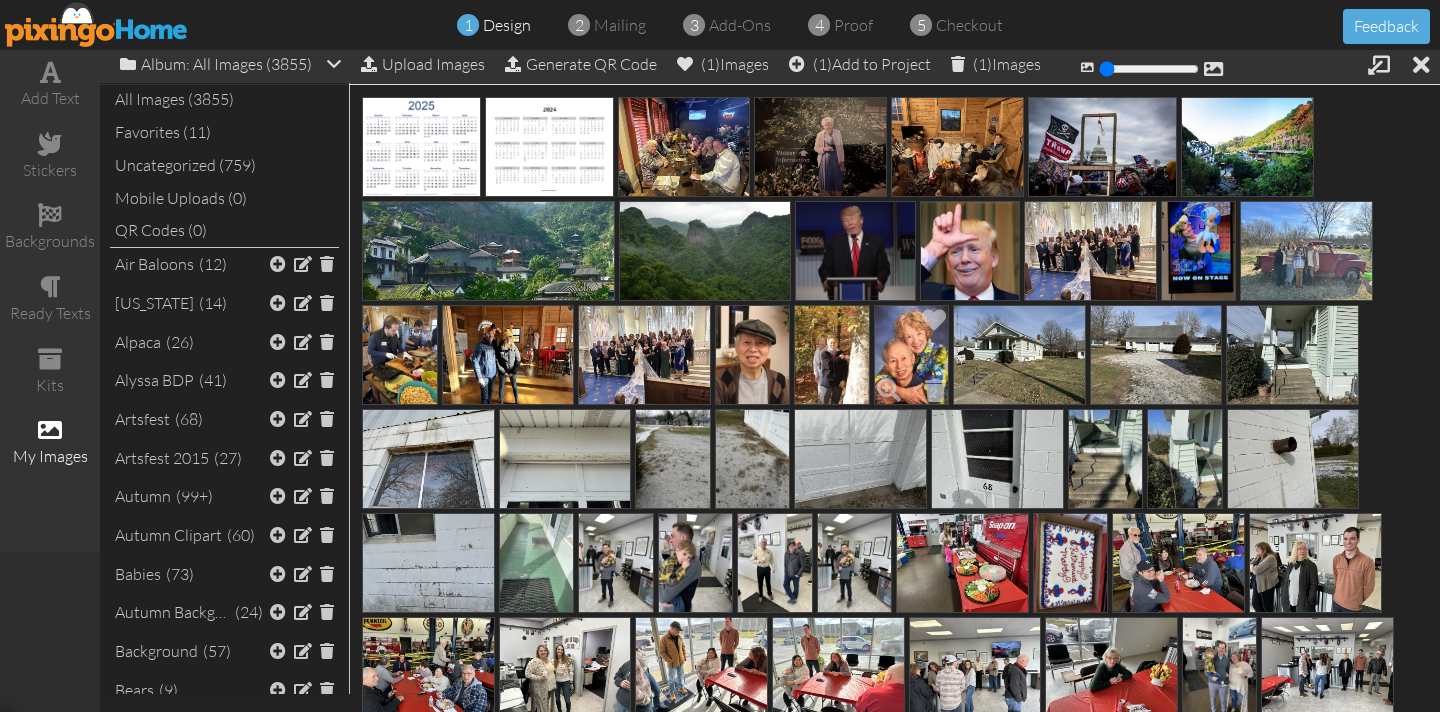 click at bounding box center (911, 355) 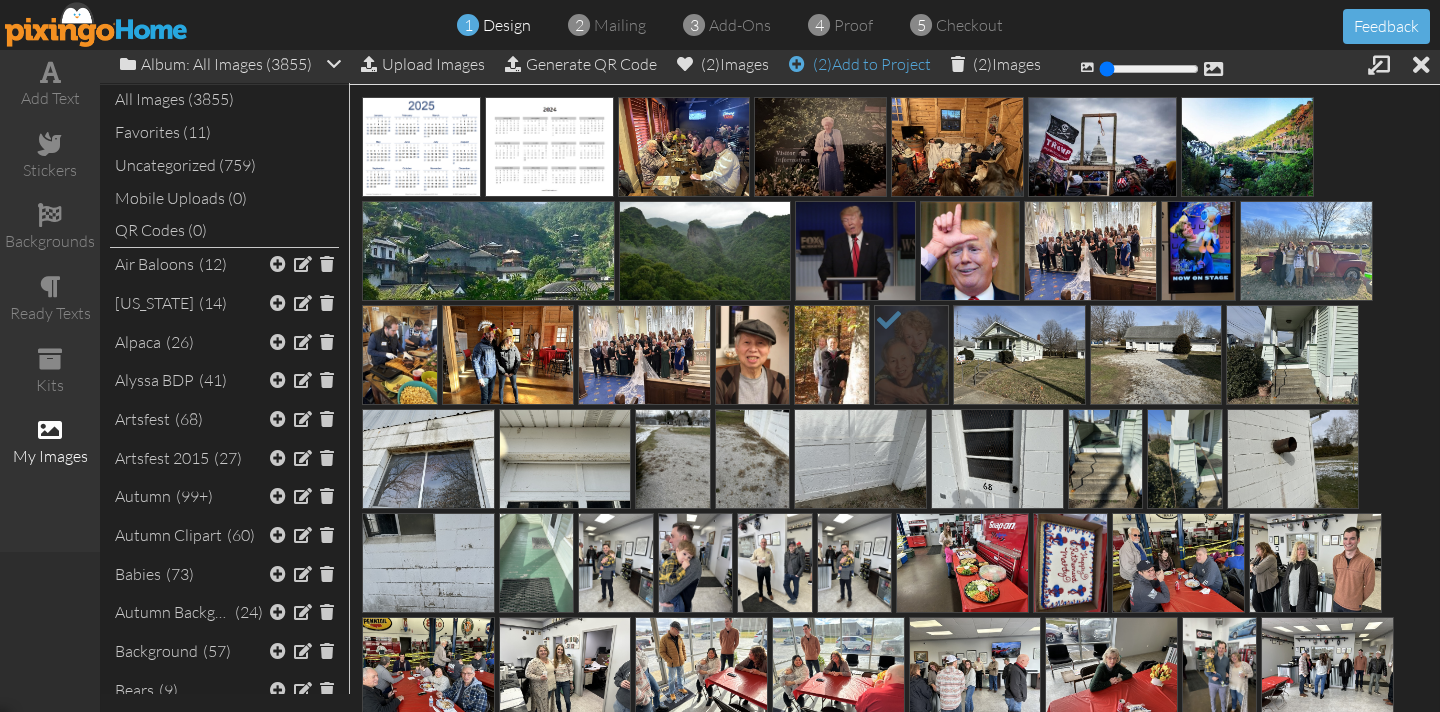 click on "(2)
Add to Project" at bounding box center [860, 64] 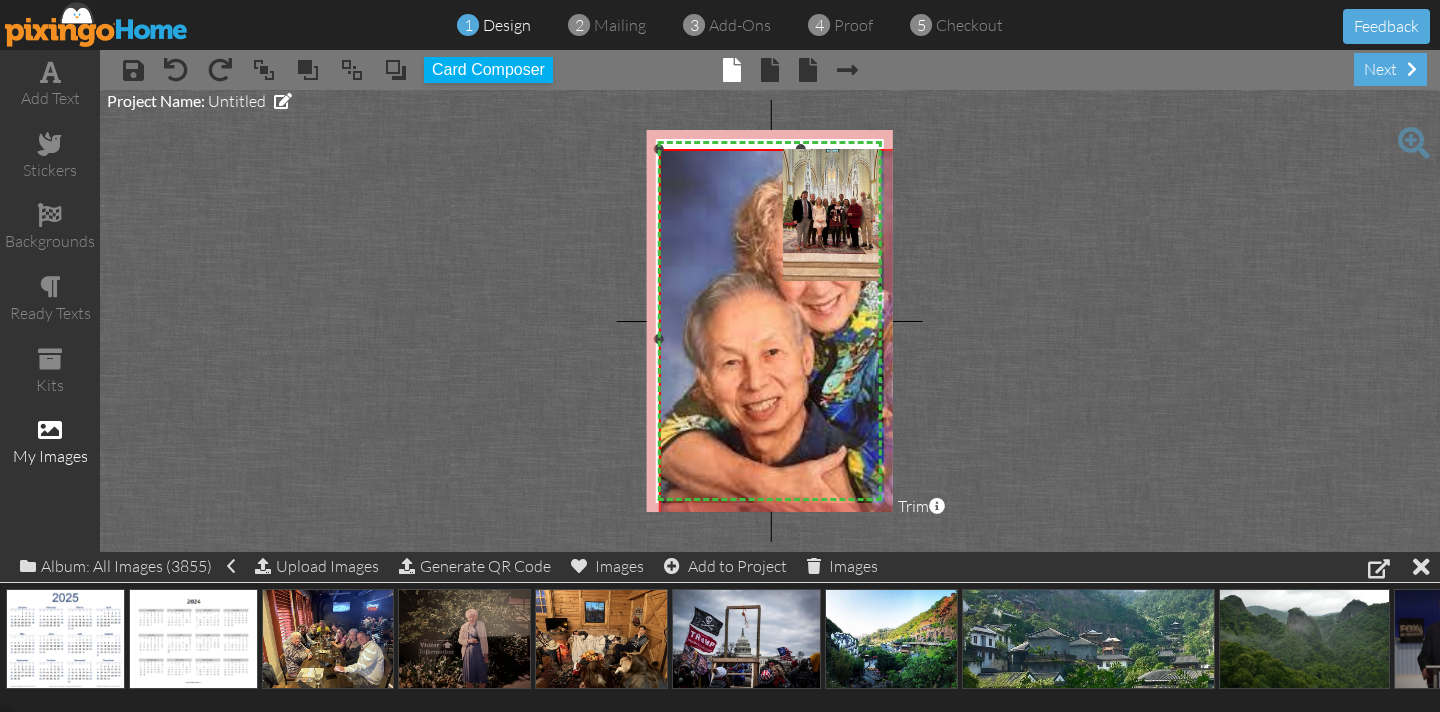 drag, startPoint x: 759, startPoint y: 278, endPoint x: 896, endPoint y: 526, distance: 283.3249 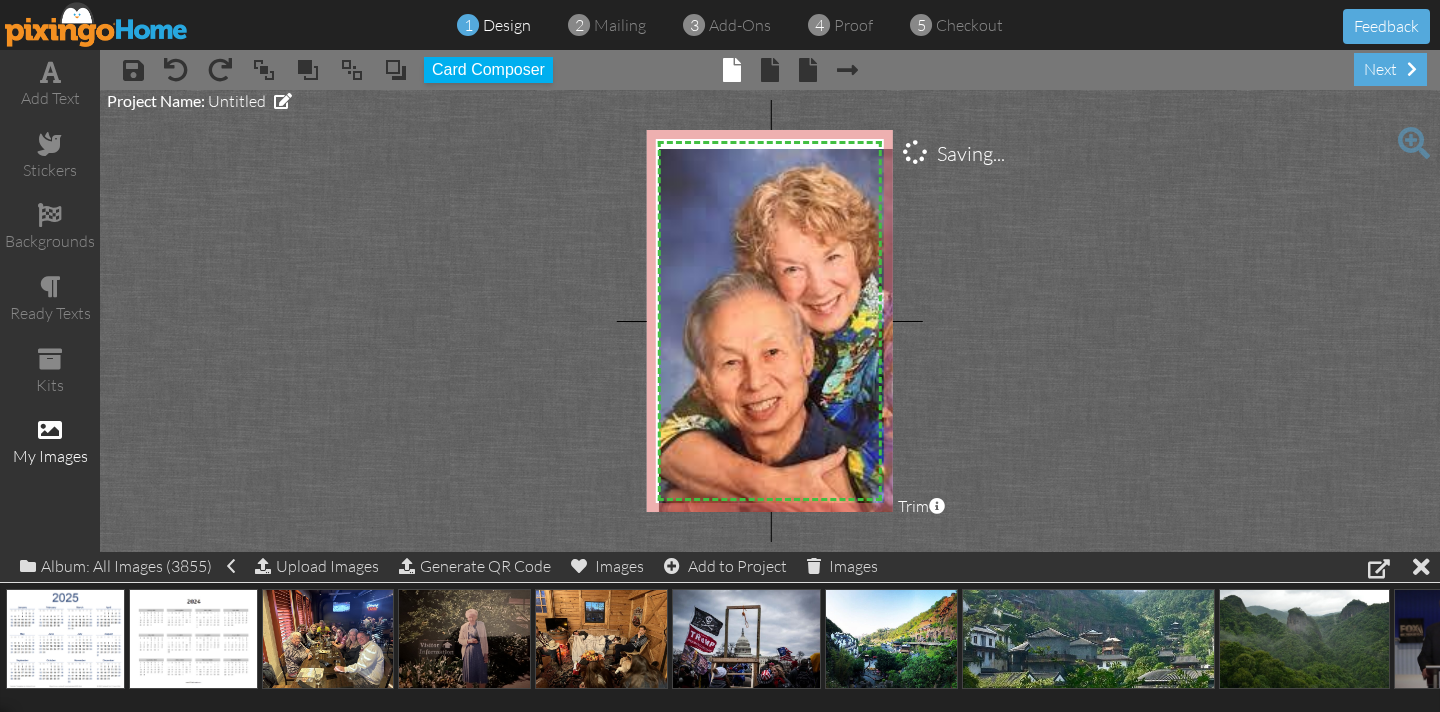 drag, startPoint x: 831, startPoint y: 194, endPoint x: 489, endPoint y: 181, distance: 342.24698 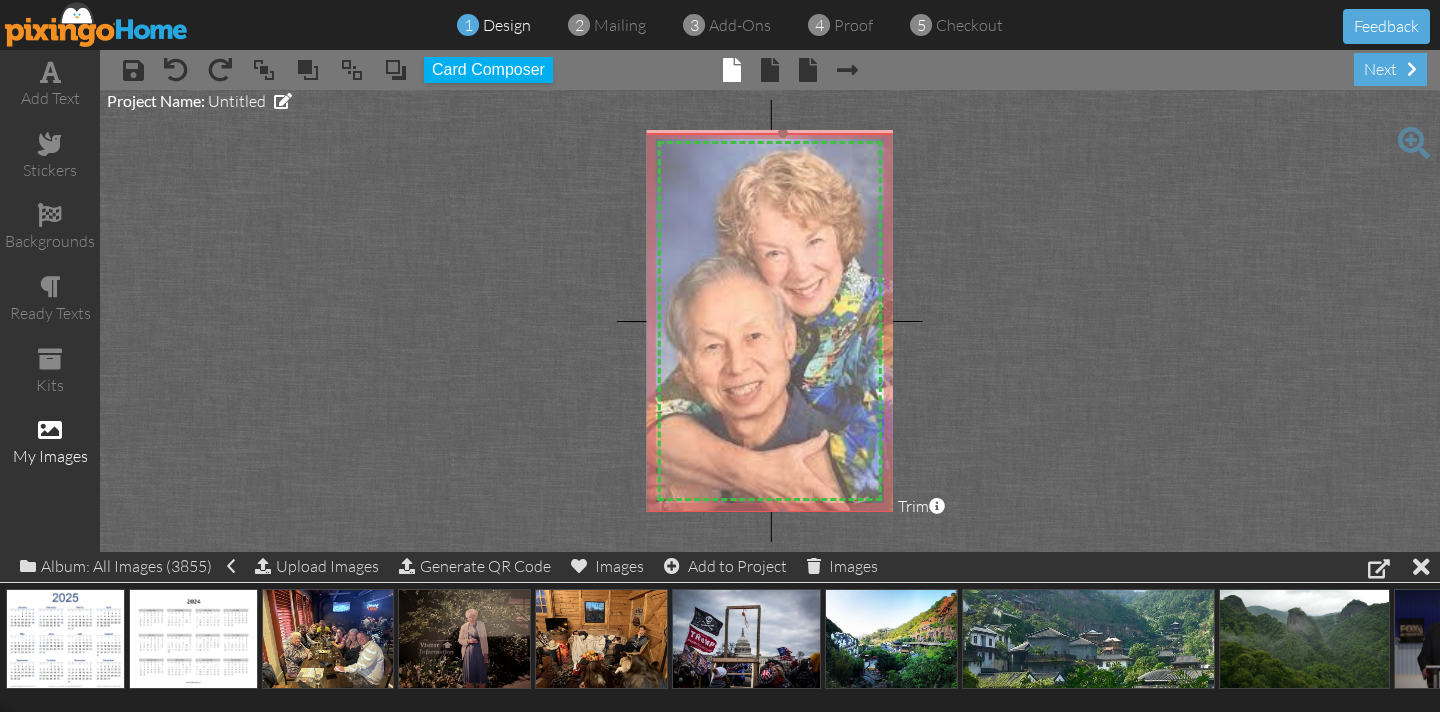 drag, startPoint x: 761, startPoint y: 234, endPoint x: 743, endPoint y: 218, distance: 24.083189 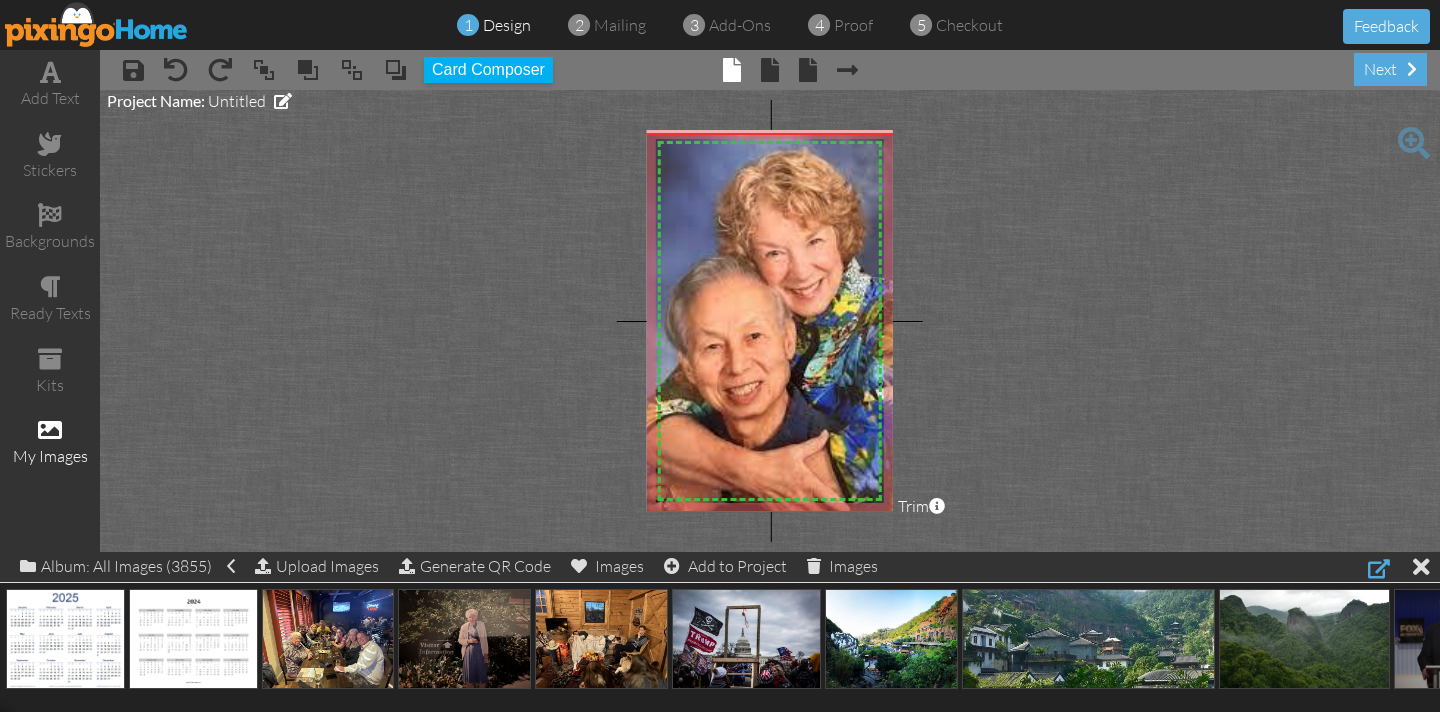 click 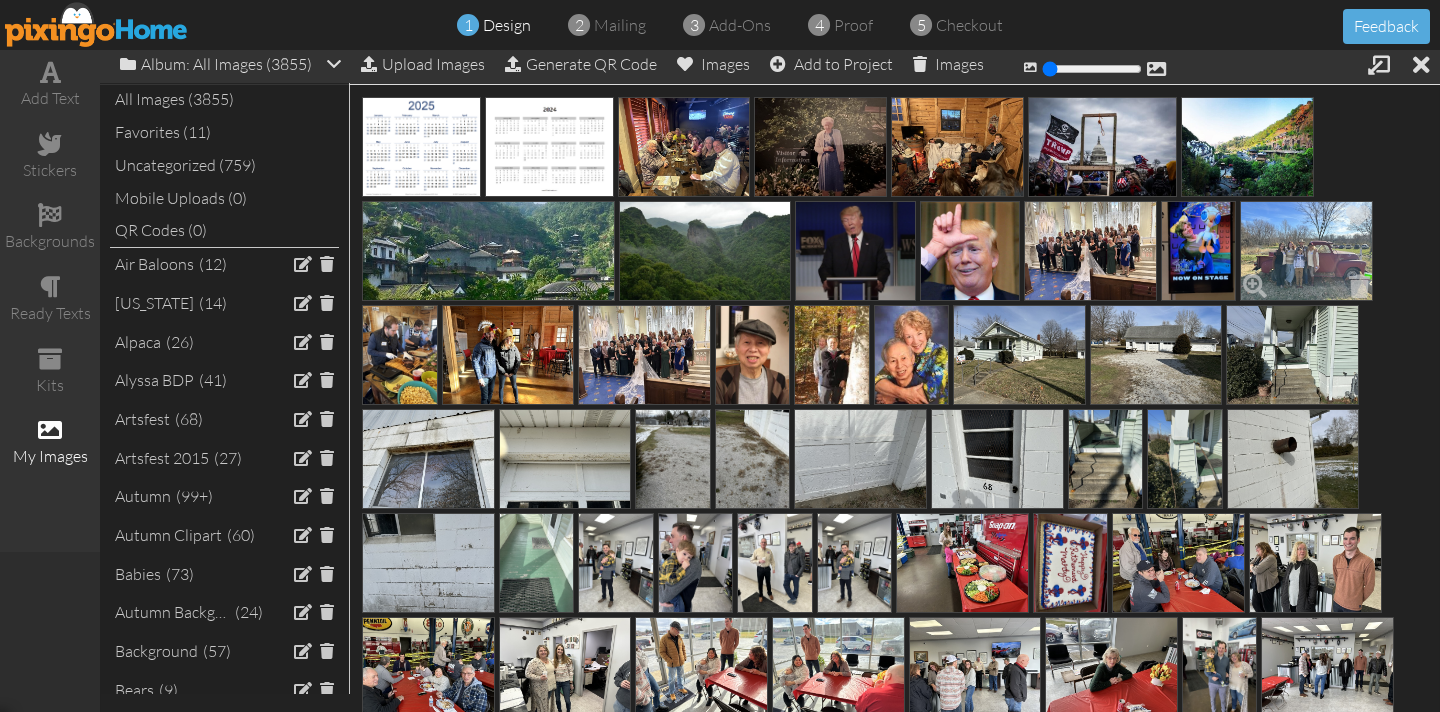 click at bounding box center [1306, 251] 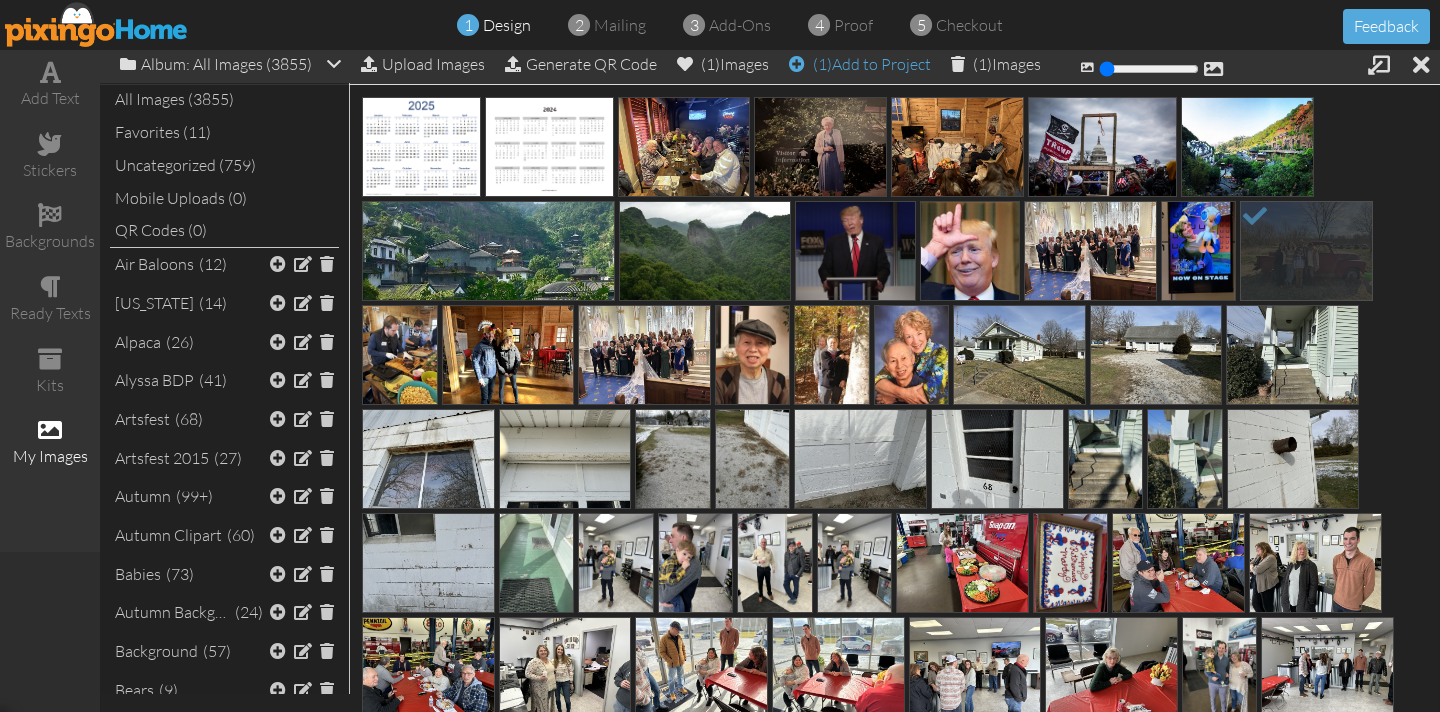 click on "(1)
Add to Project" at bounding box center [860, 64] 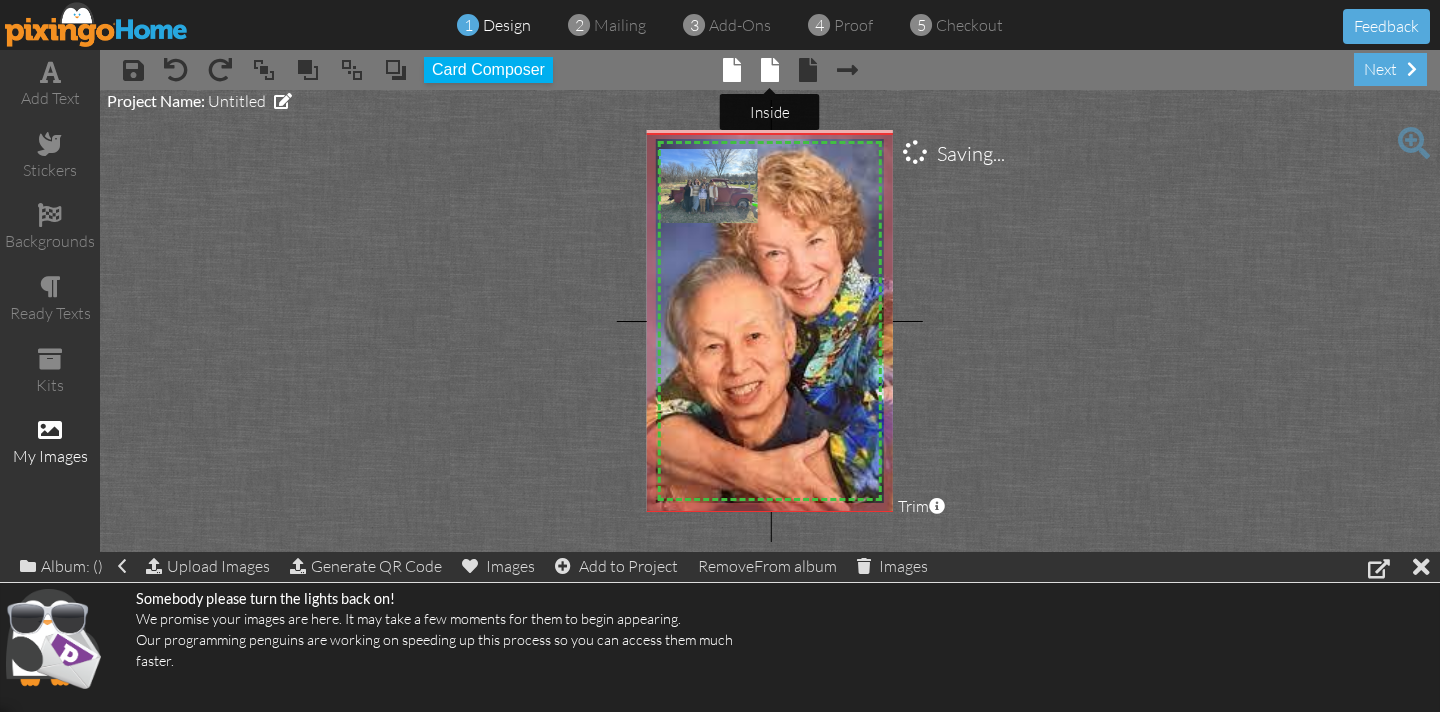 click at bounding box center [770, 70] 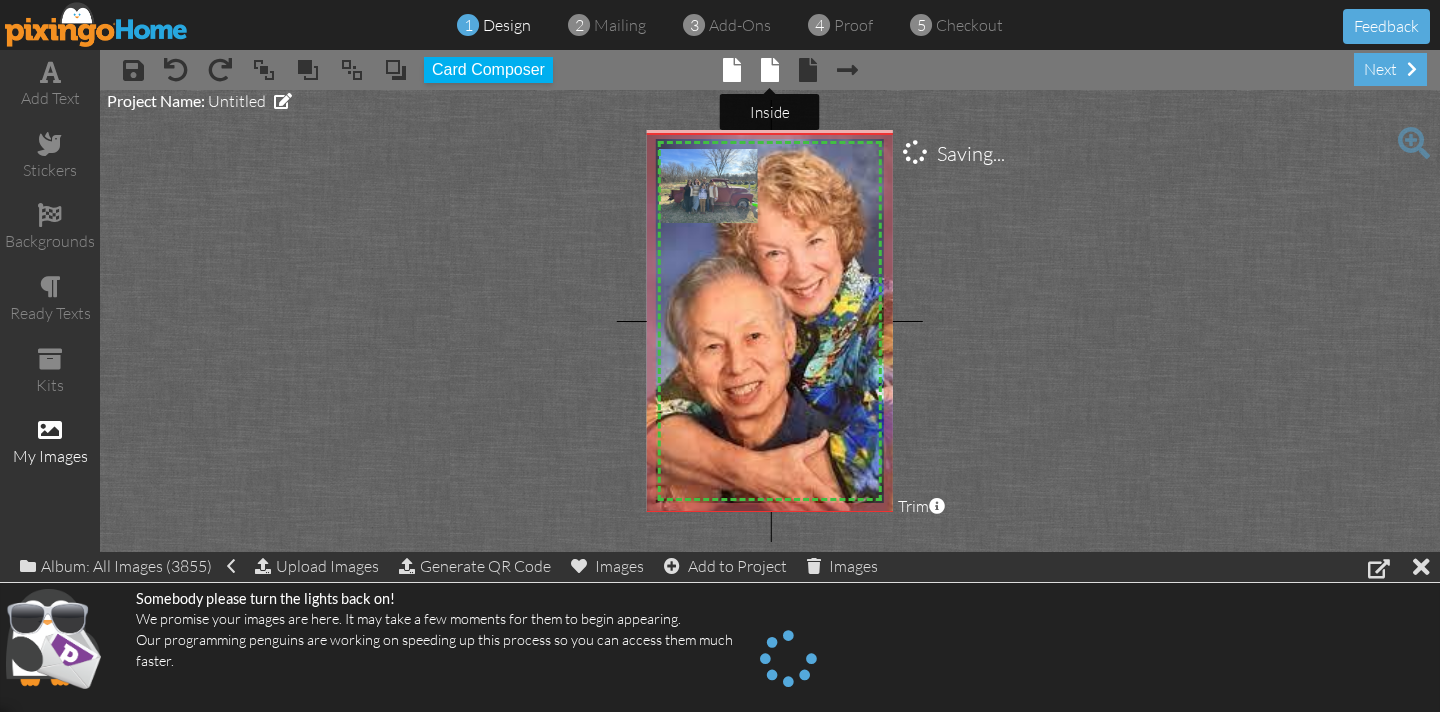 click at bounding box center (770, 70) 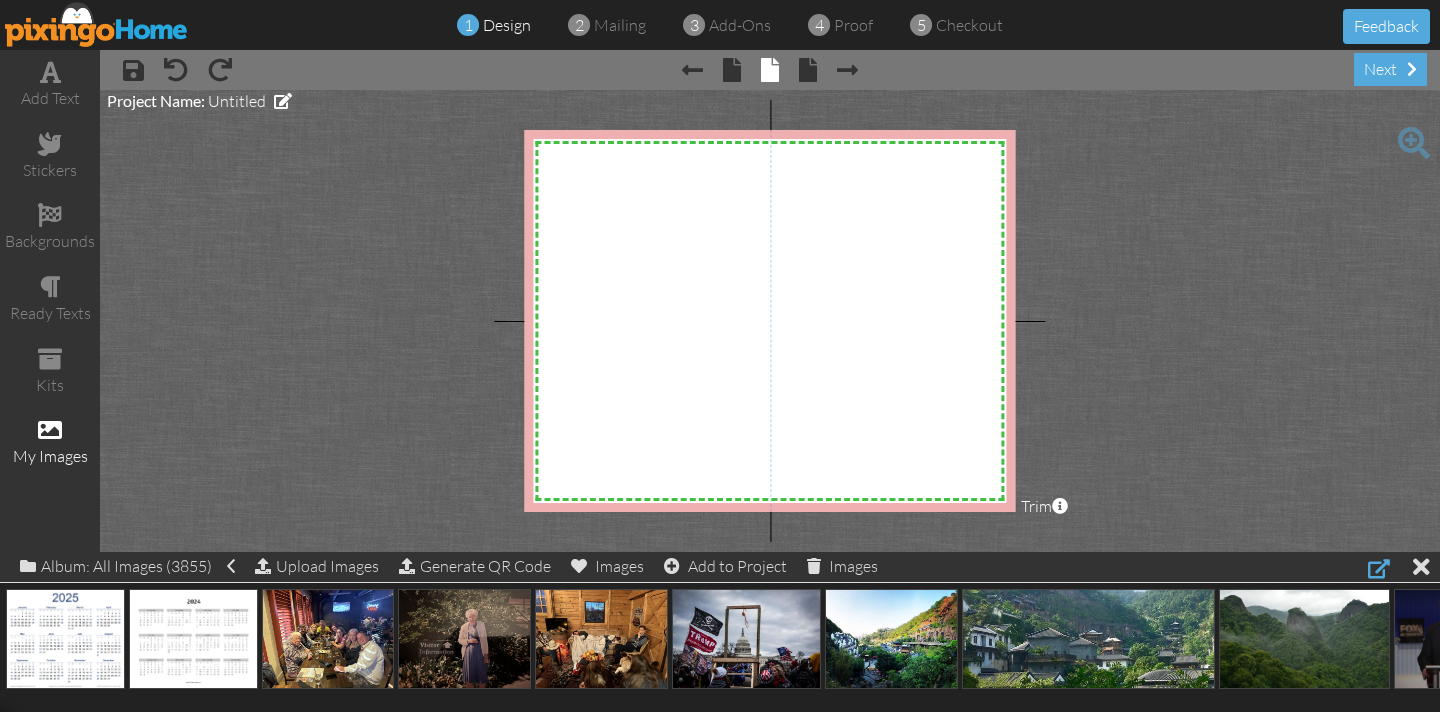 click 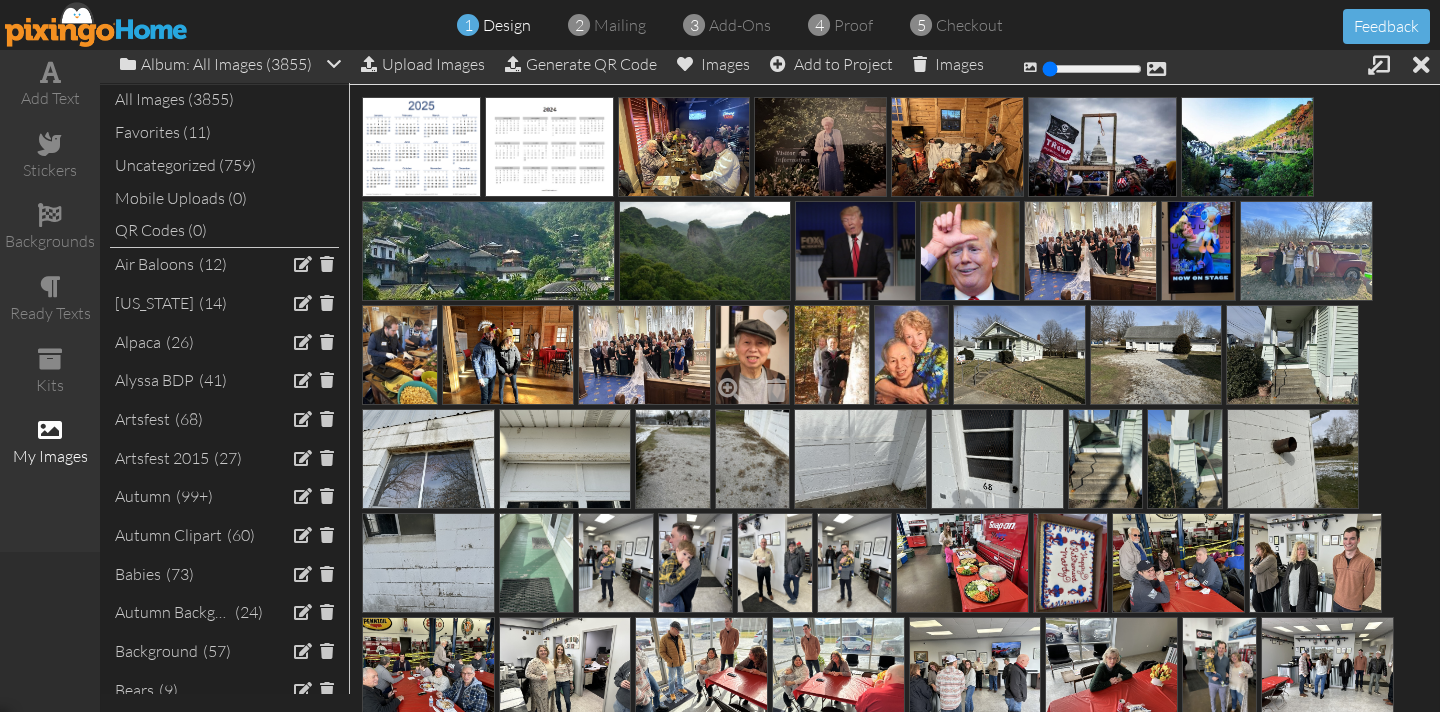 scroll, scrollTop: 3, scrollLeft: 0, axis: vertical 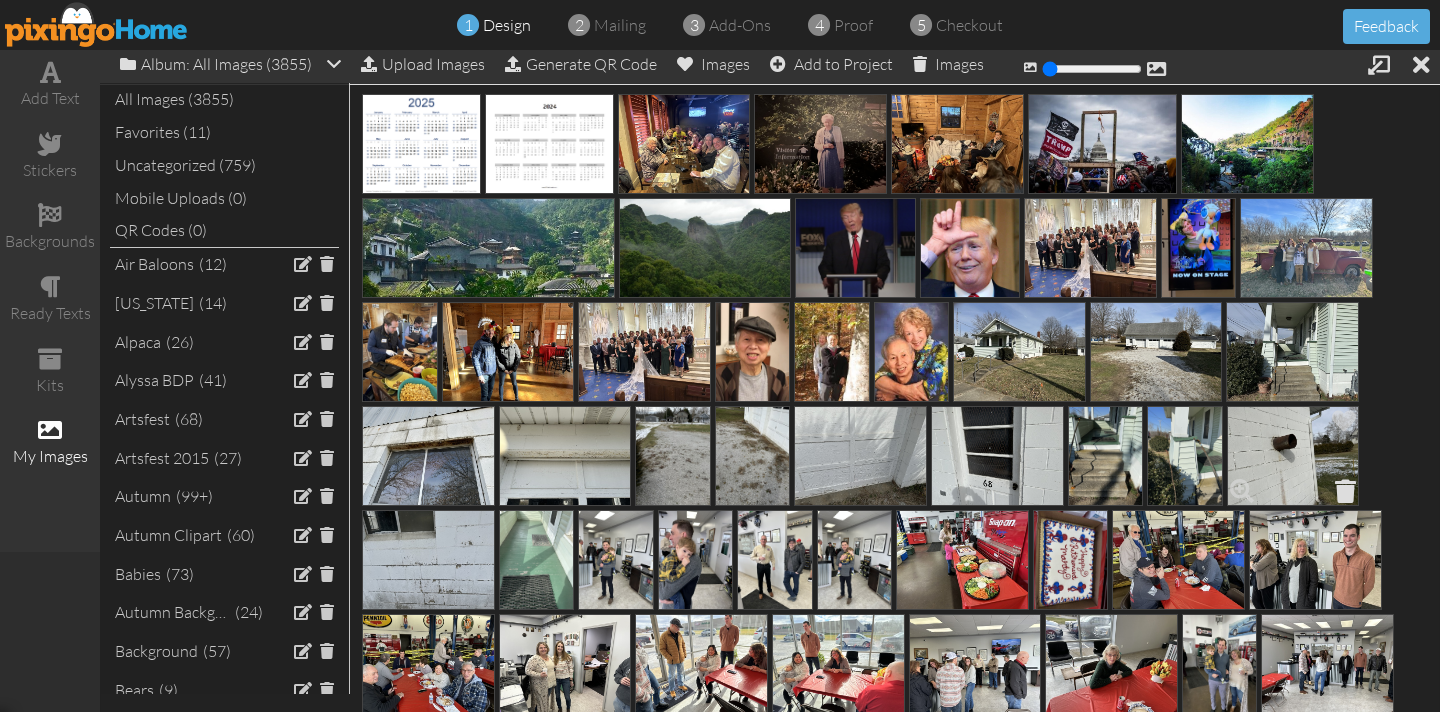 click at bounding box center (1345, 491) 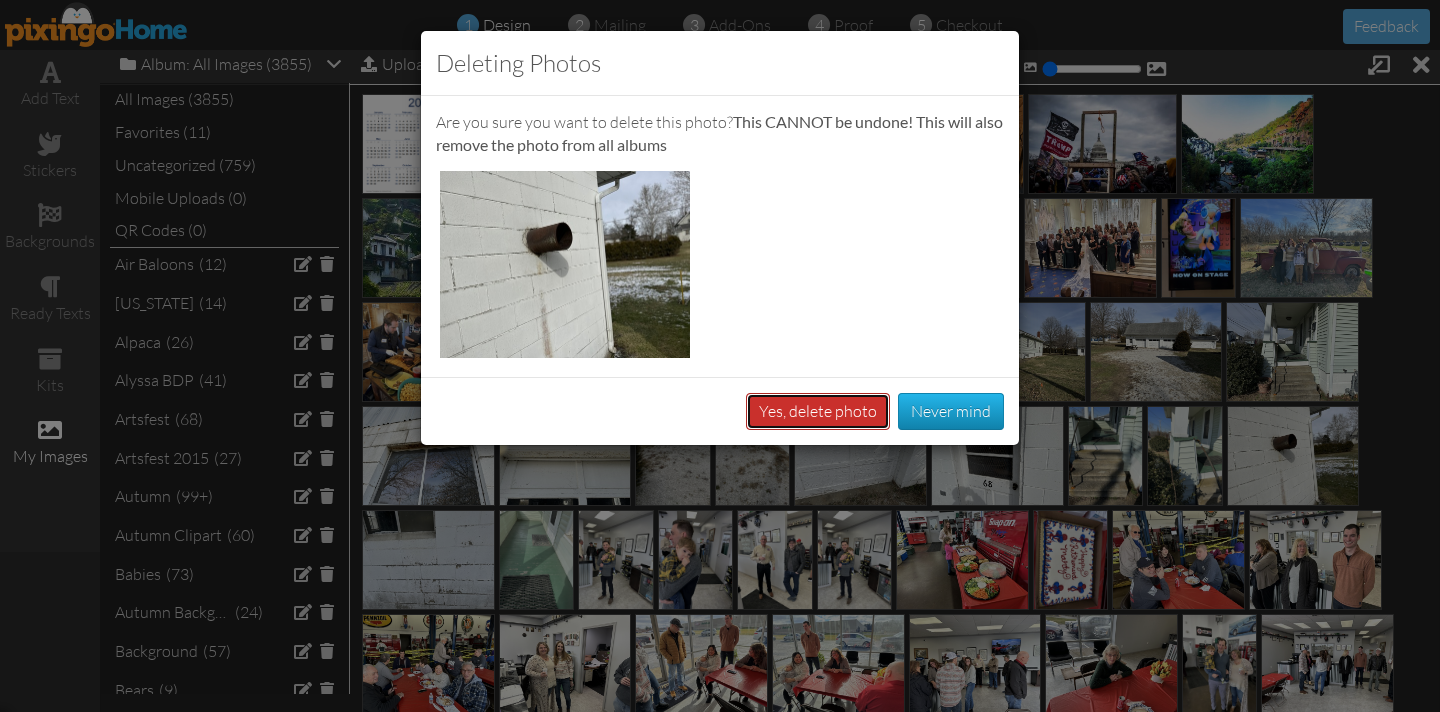 click on "Yes, delete photo" at bounding box center (818, 411) 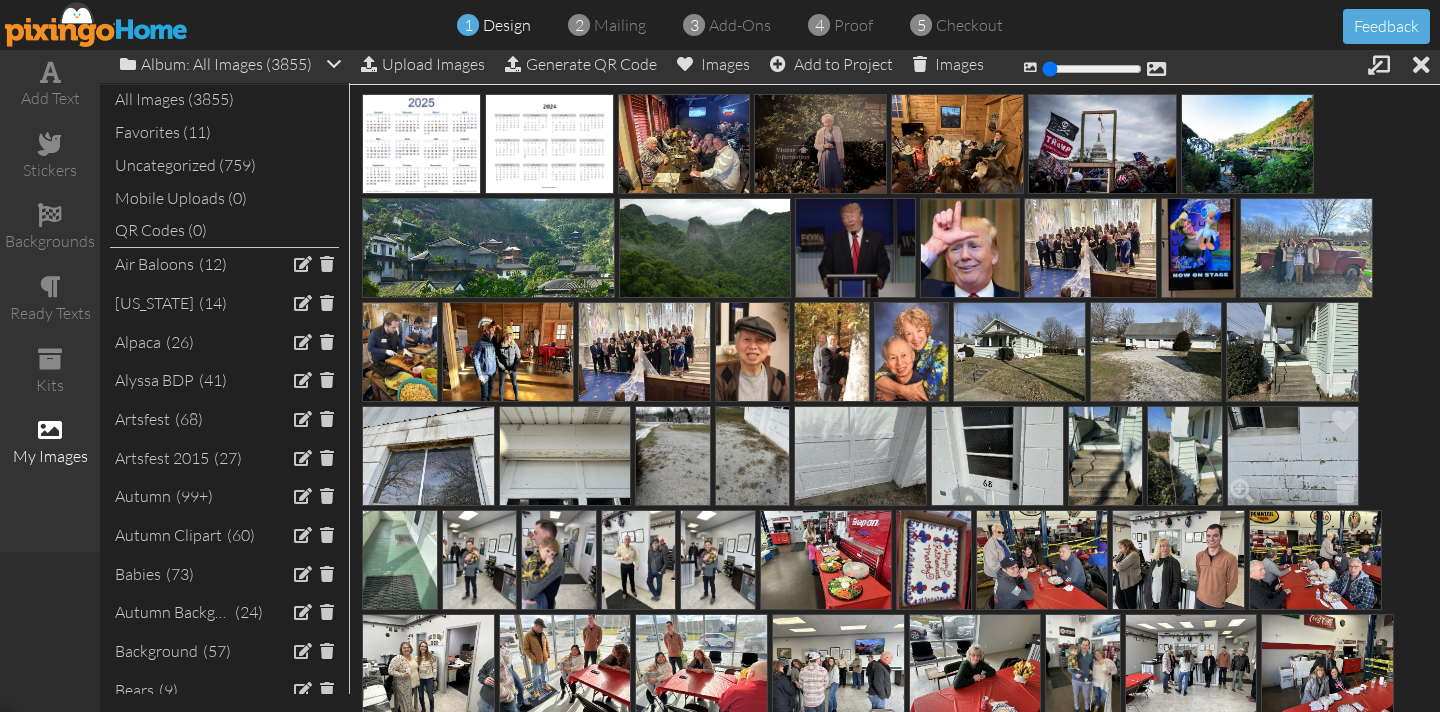 click at bounding box center [1293, 456] 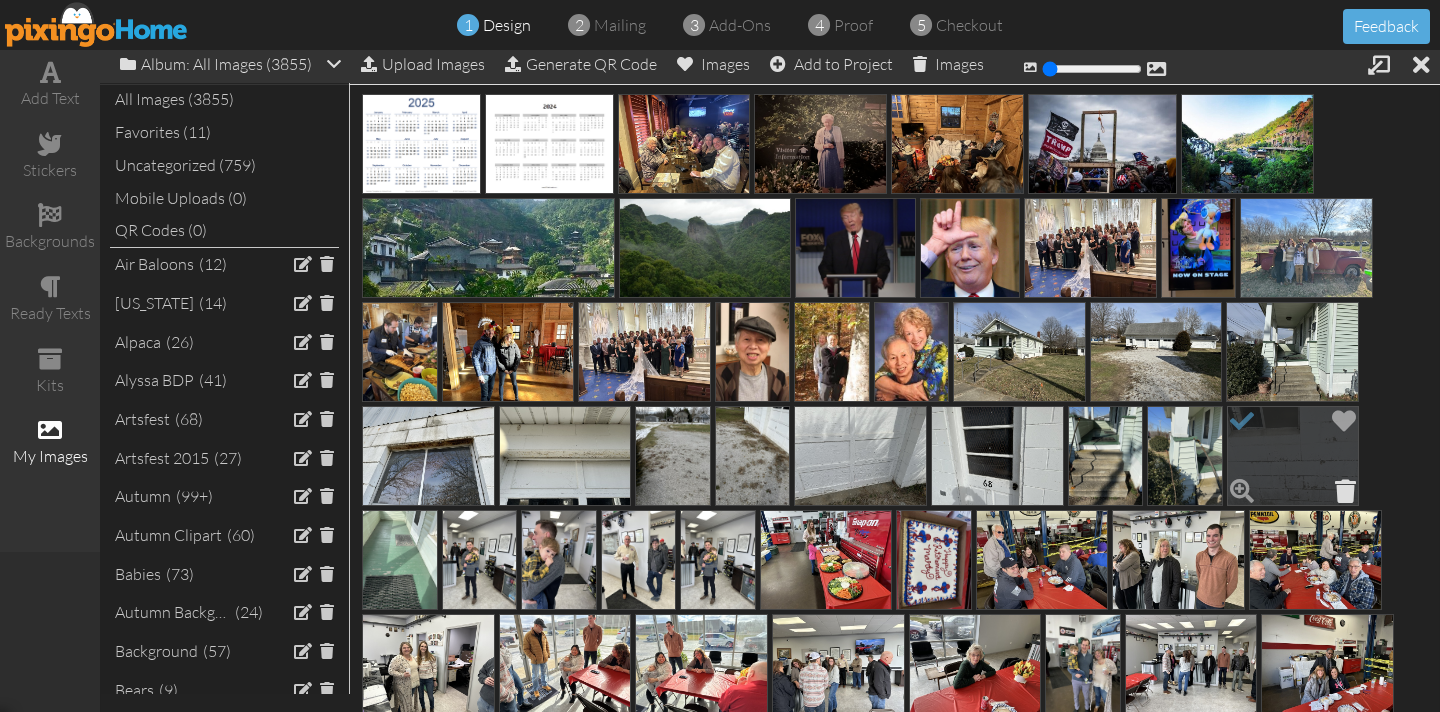 click at bounding box center (1345, 491) 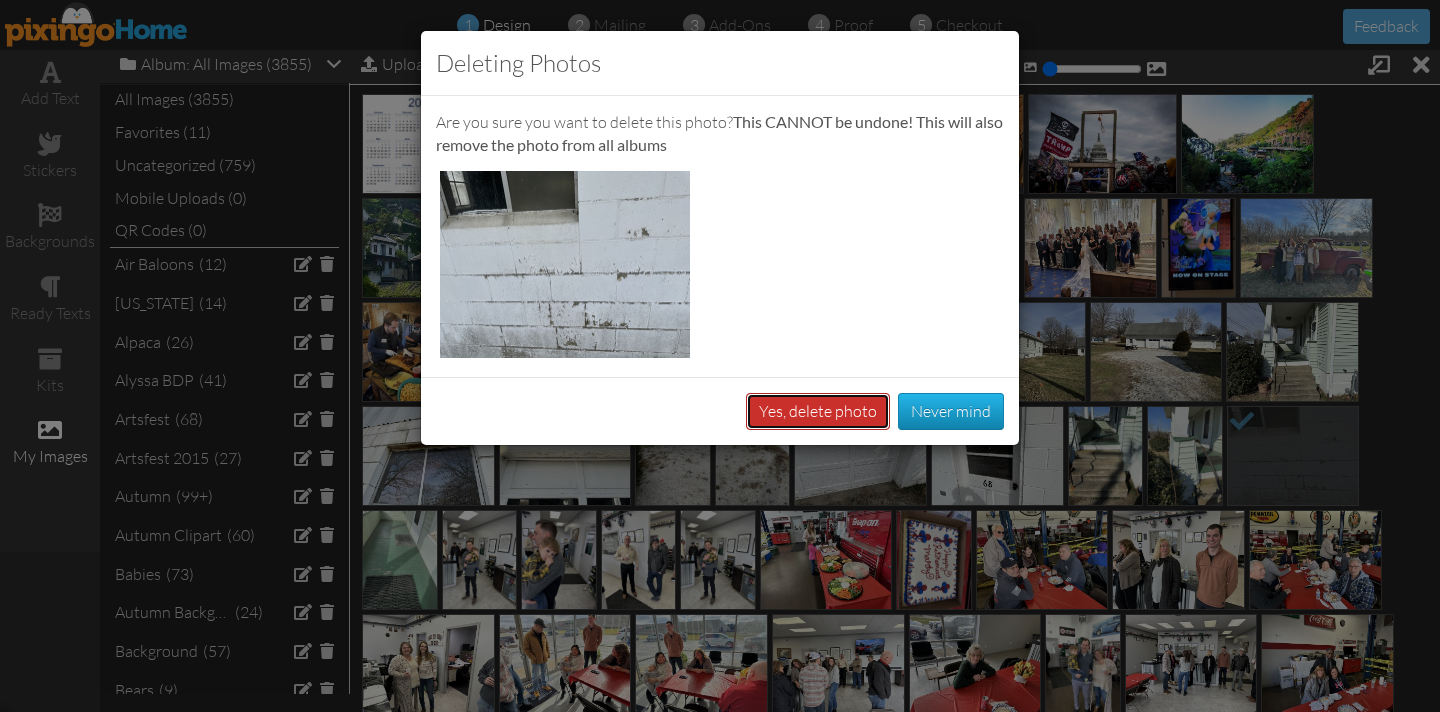 click on "Yes, delete photo" at bounding box center [818, 411] 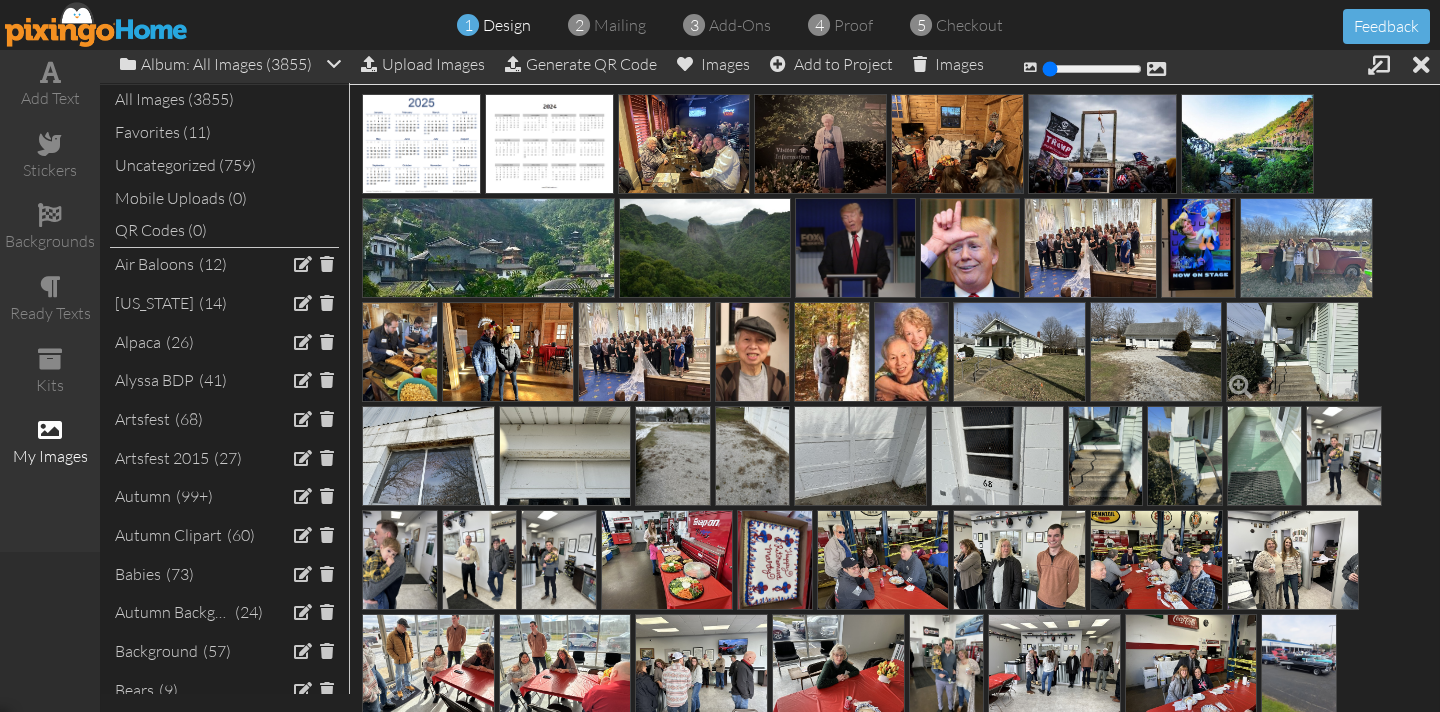 click at bounding box center [1292, 352] 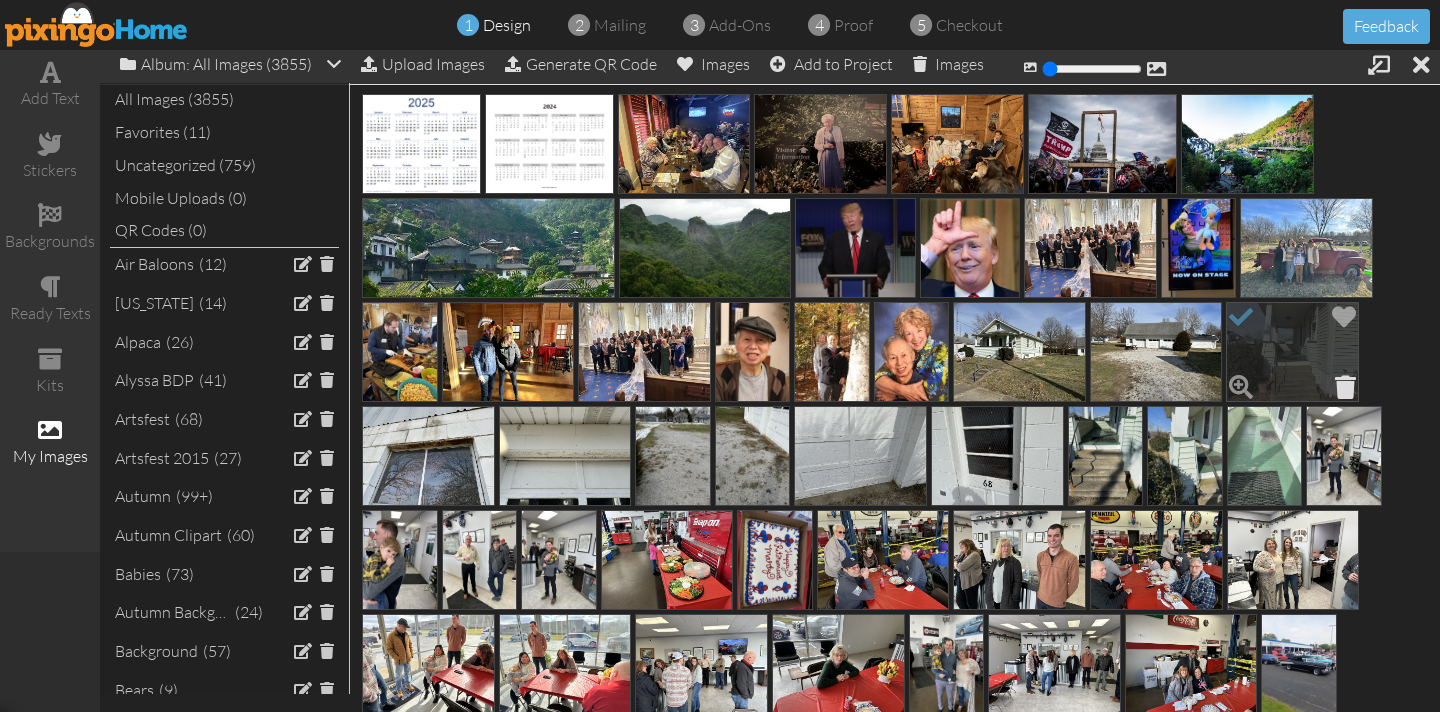 click at bounding box center [1345, 387] 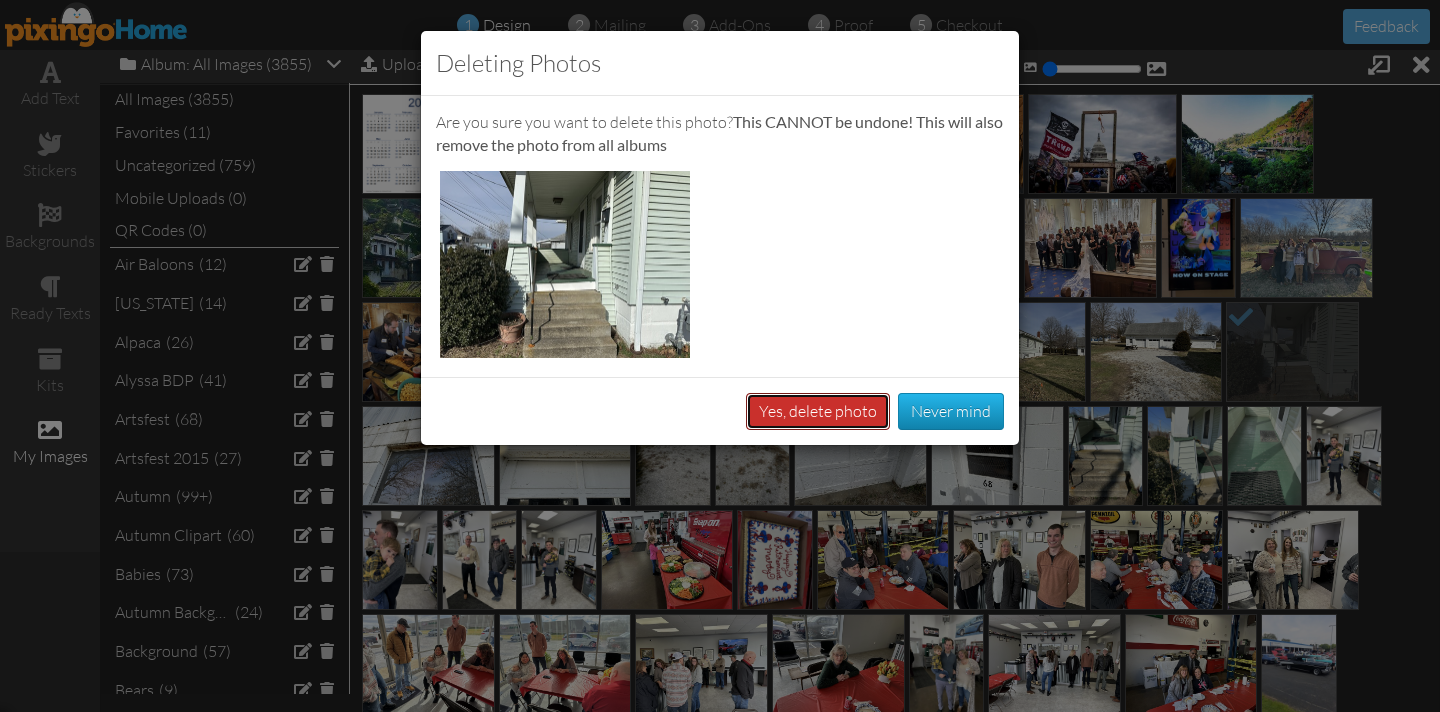 click on "Yes, delete photo" at bounding box center [818, 411] 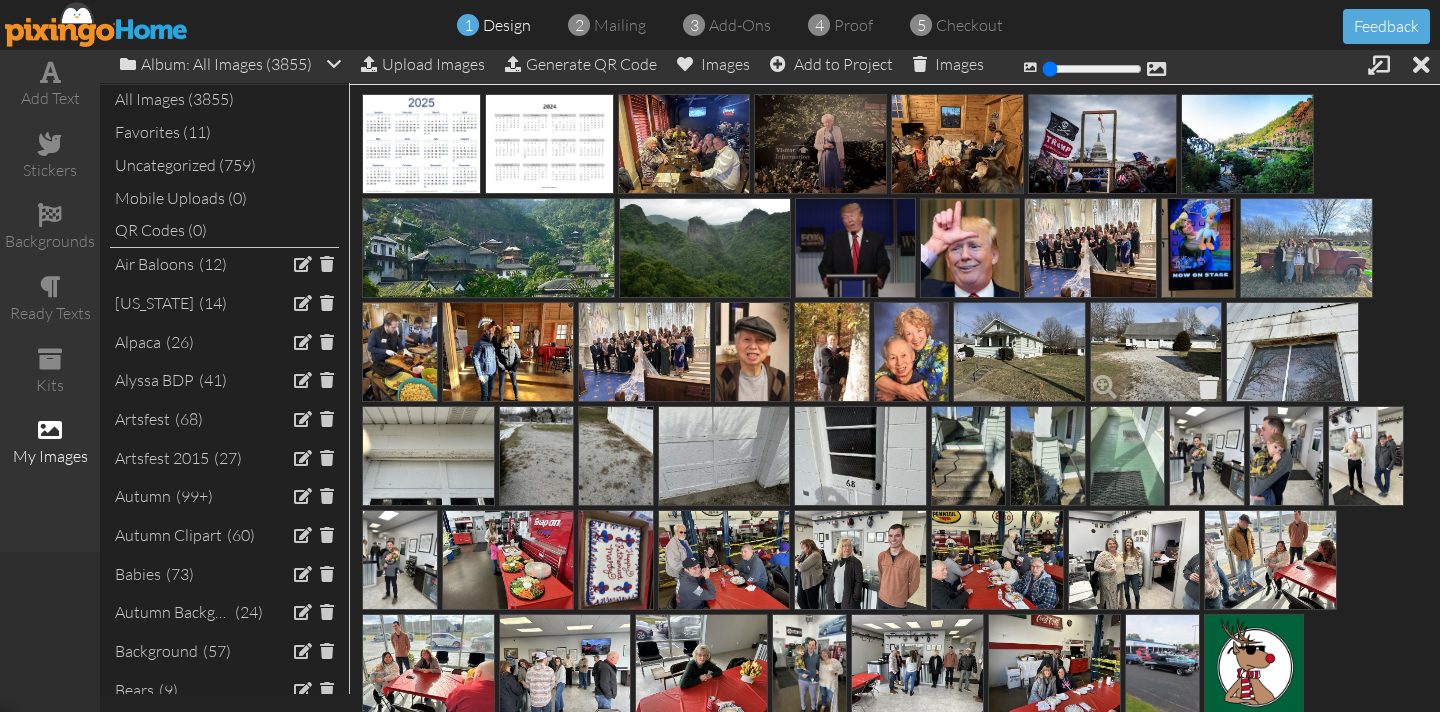 click at bounding box center (1208, 387) 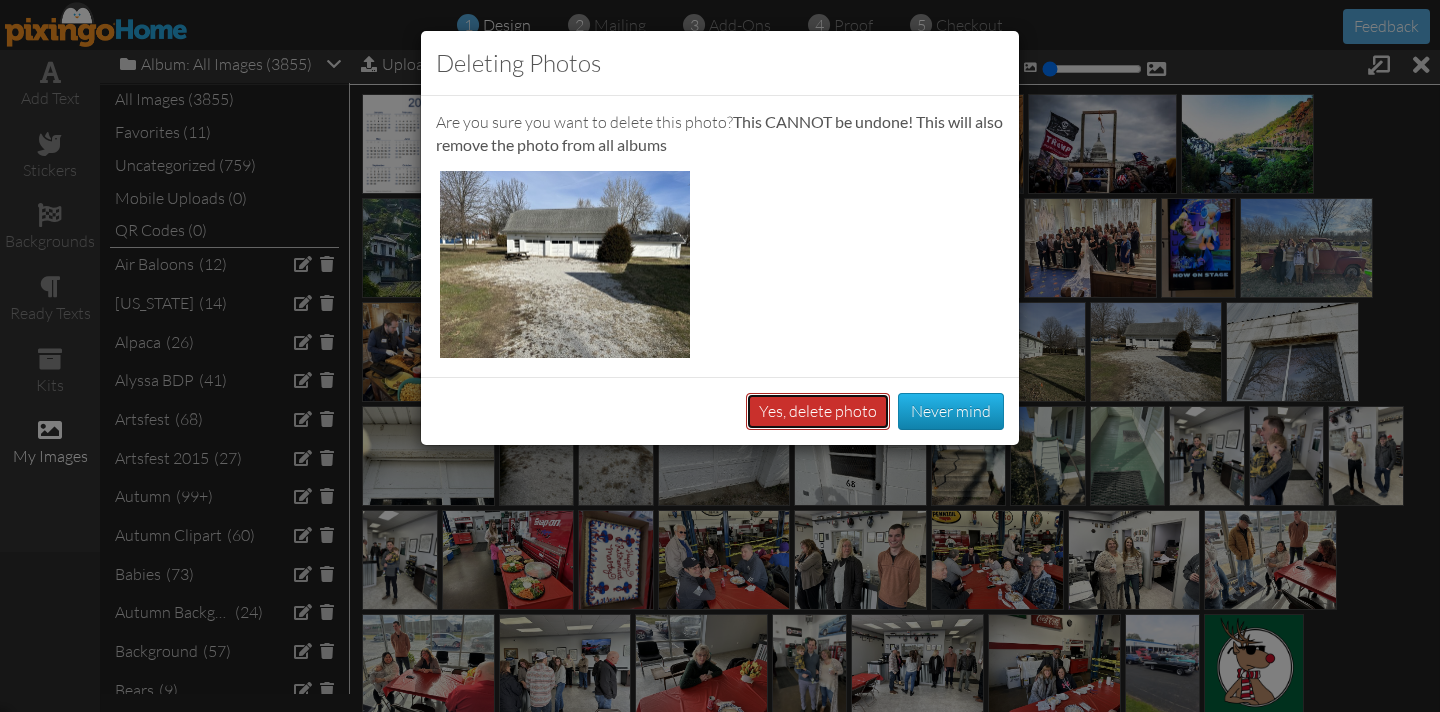 click on "Yes, delete photo" at bounding box center (818, 411) 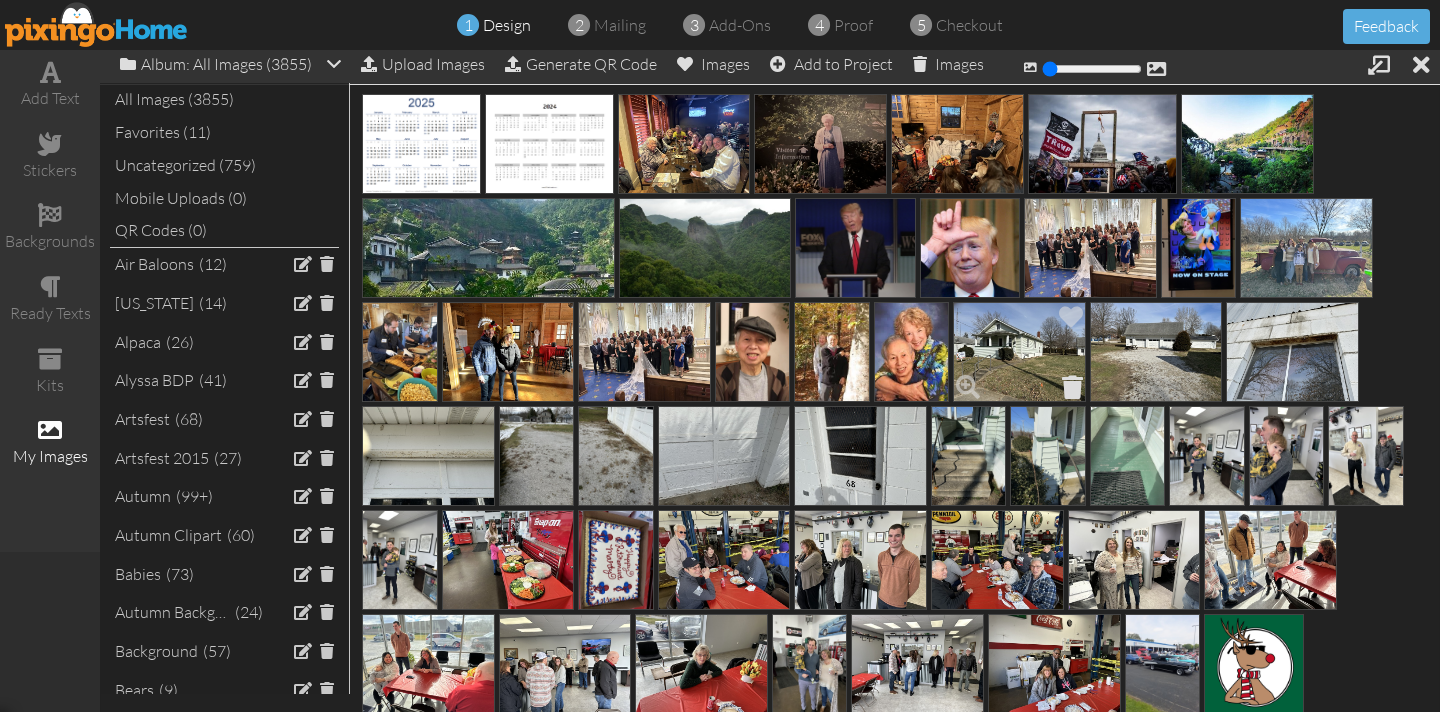click at bounding box center (1072, 387) 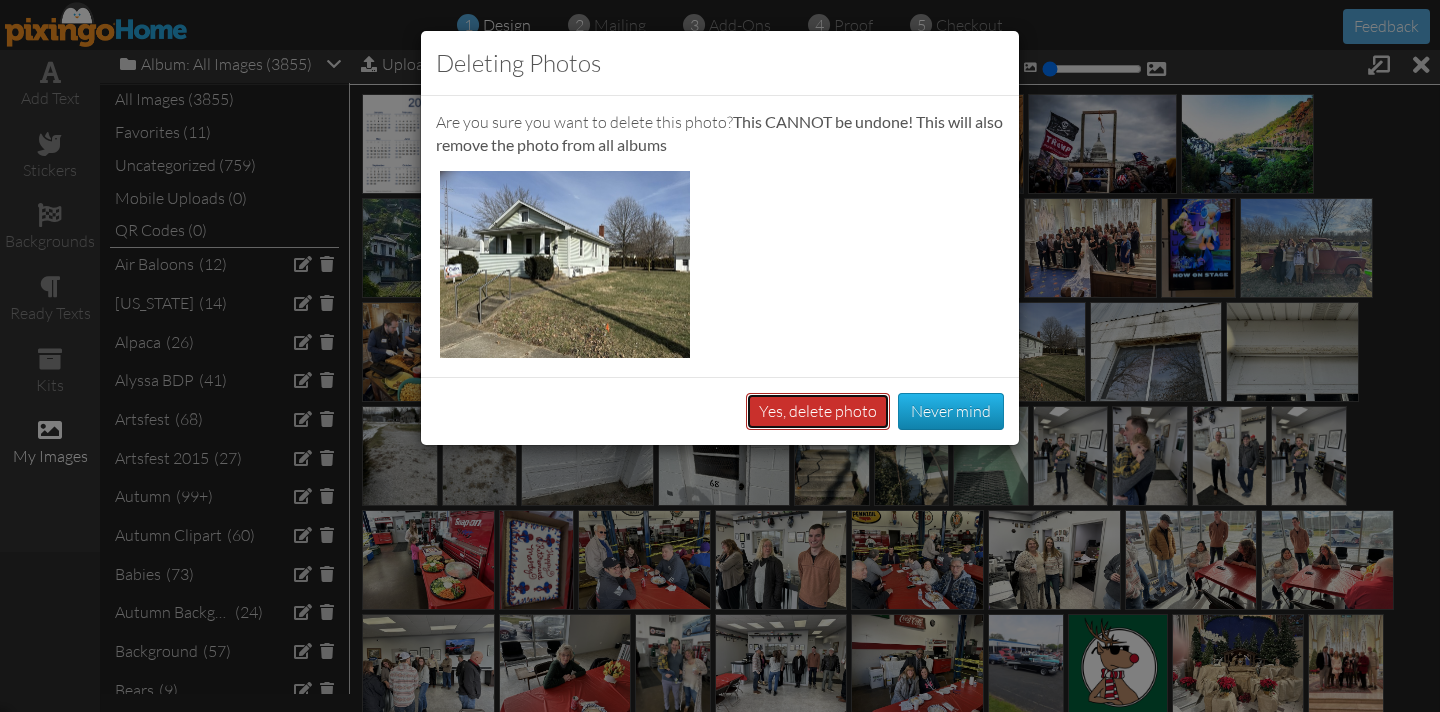 click on "Yes, delete photo" at bounding box center (818, 411) 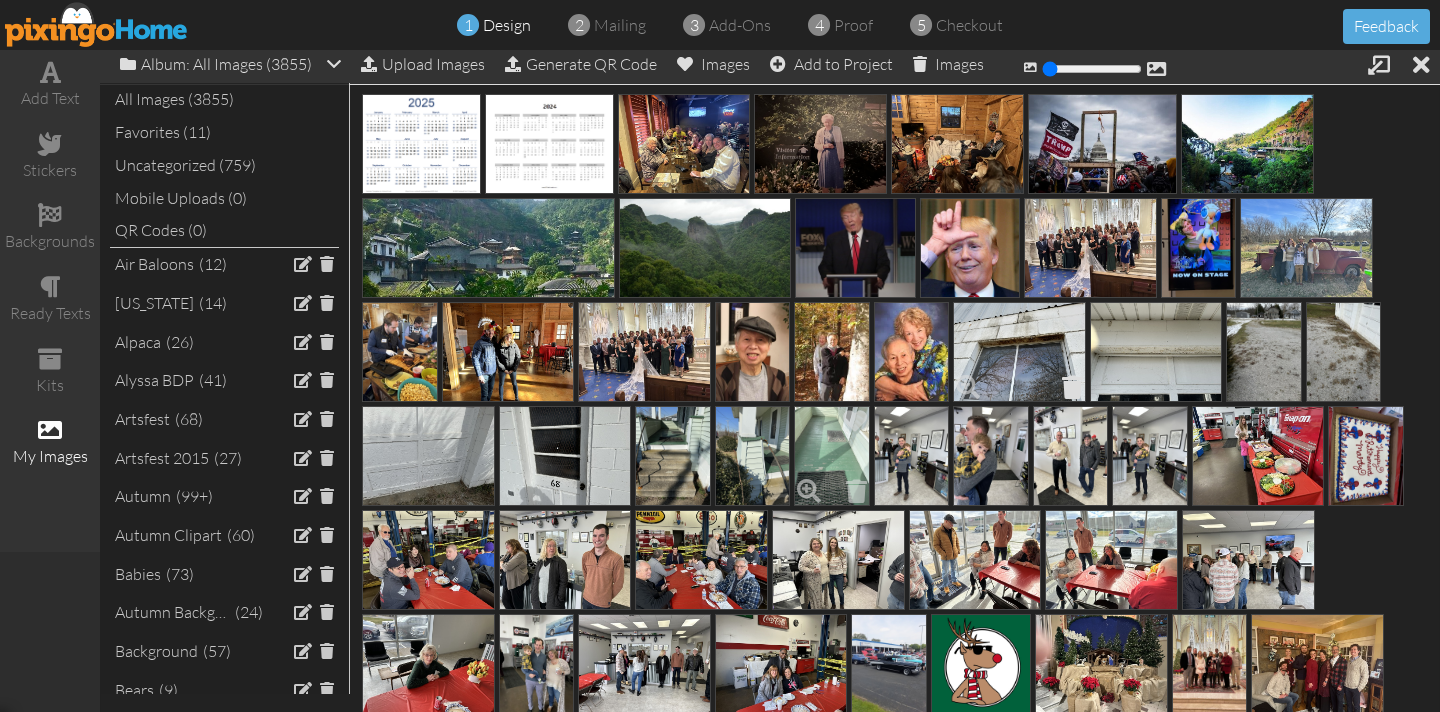 click at bounding box center [1072, 387] 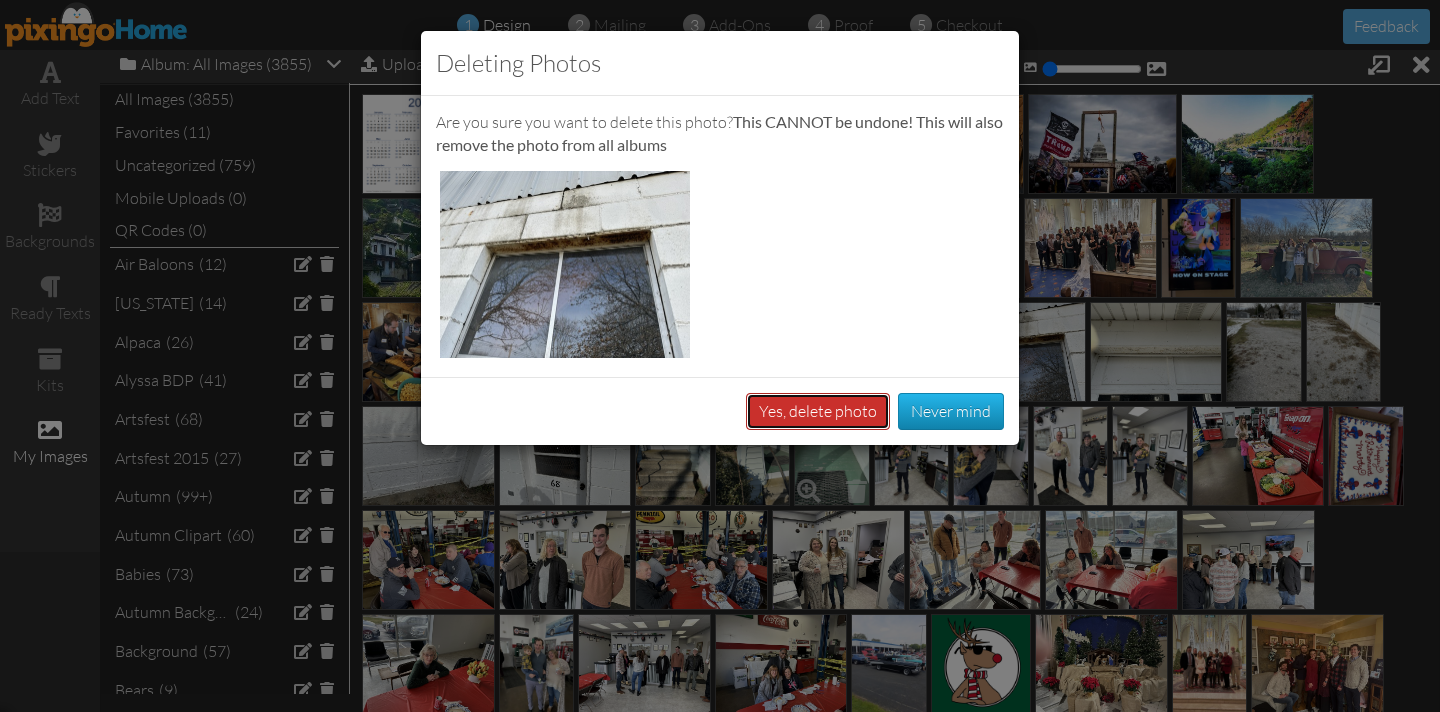 click on "Yes, delete photo" at bounding box center [818, 411] 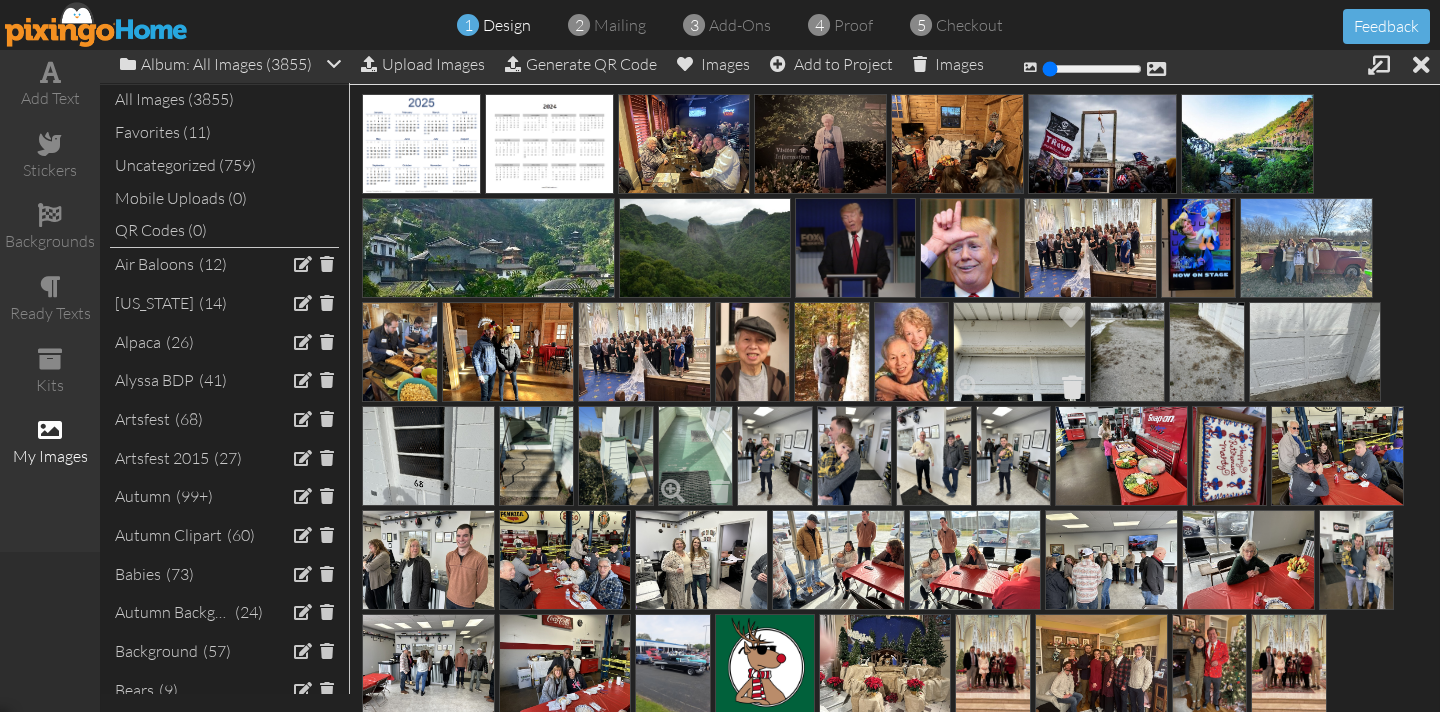 click at bounding box center (1072, 387) 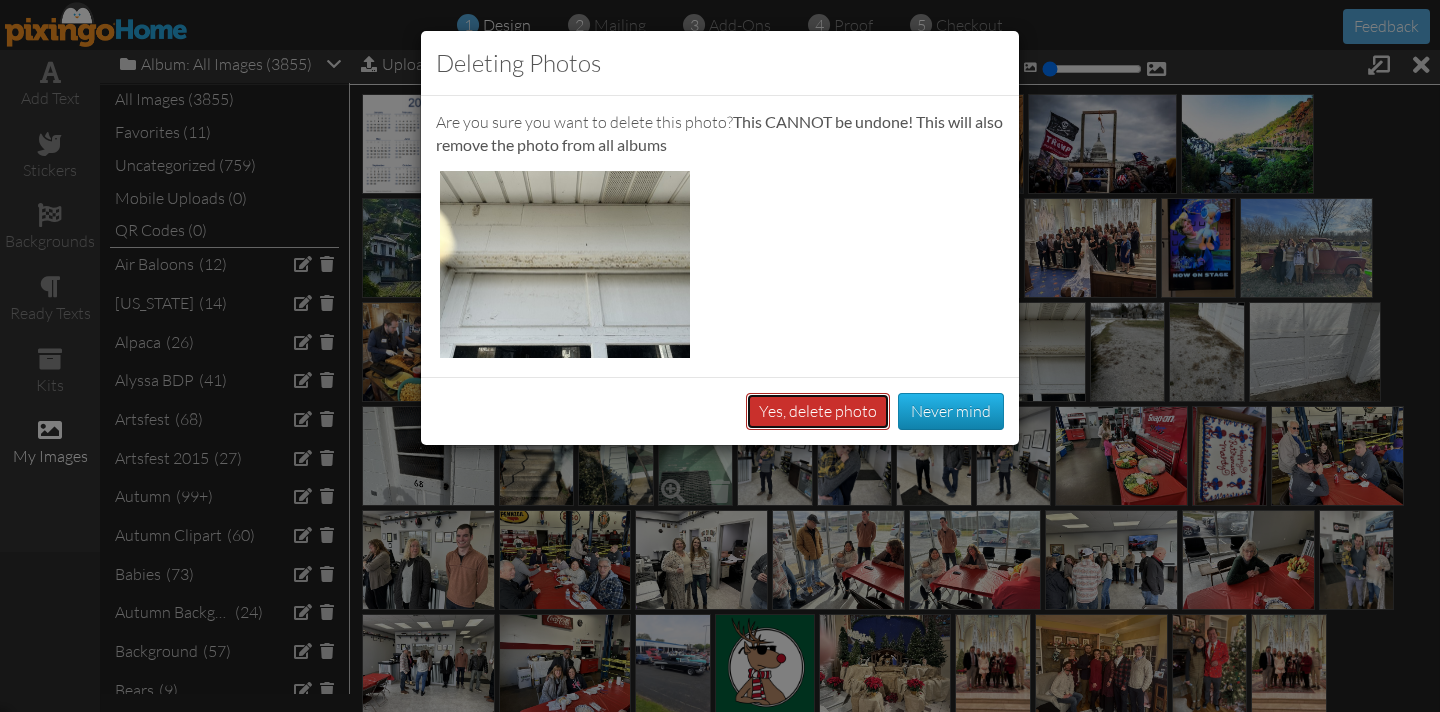 click on "Yes, delete photo" at bounding box center (818, 411) 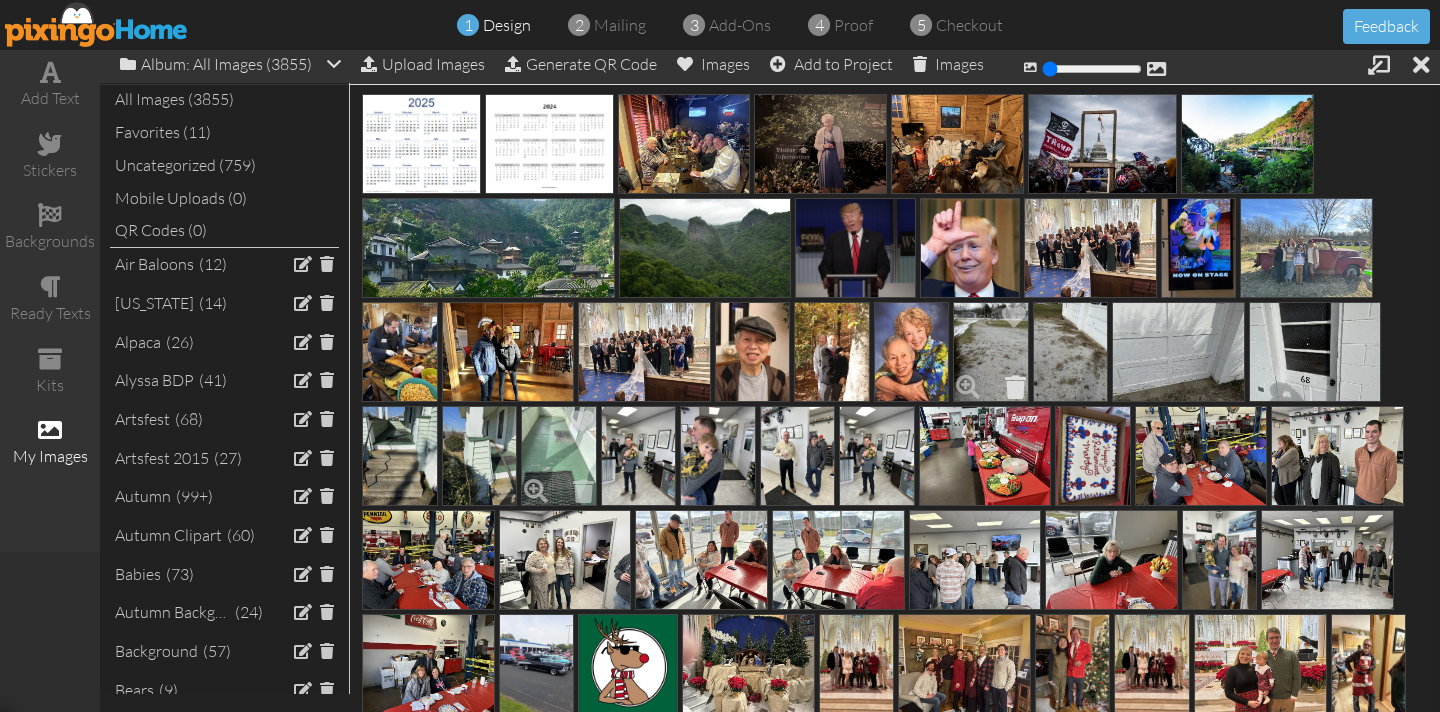 click at bounding box center (1015, 387) 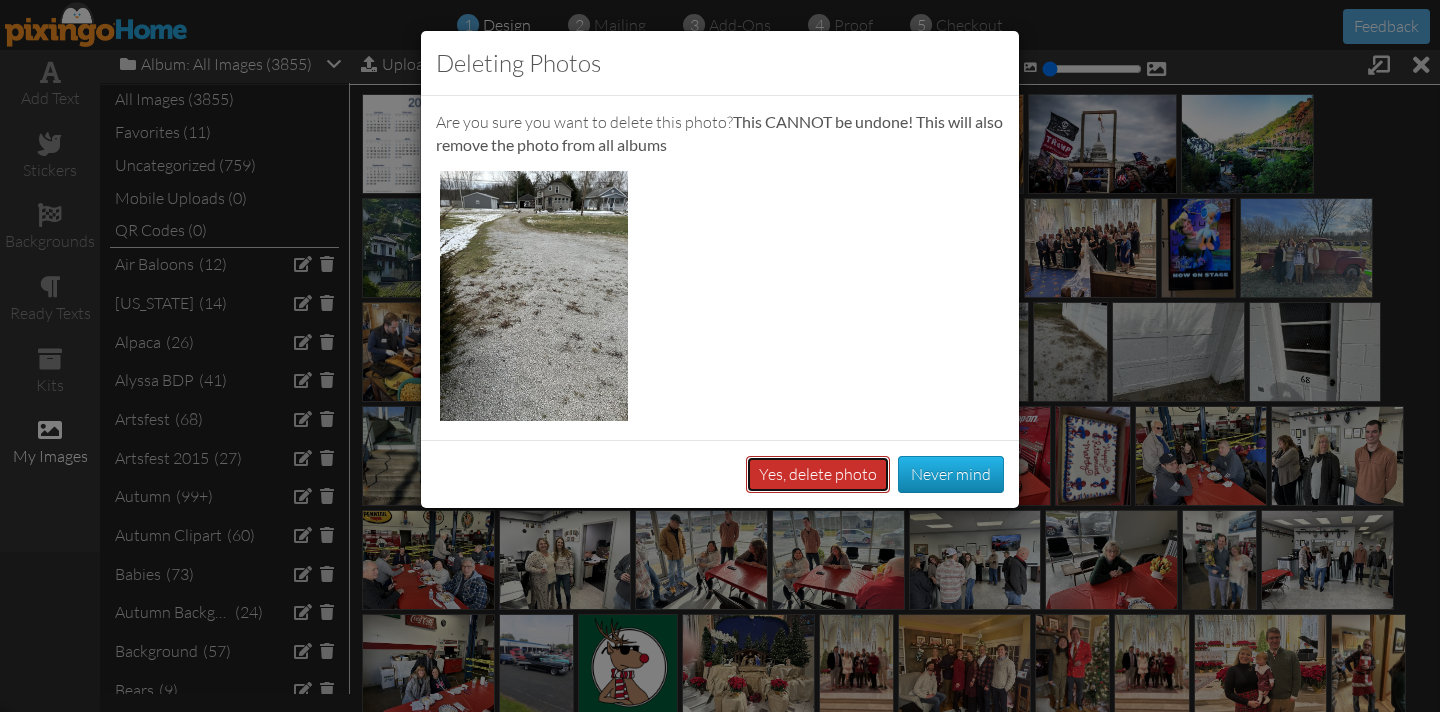 click on "Yes, delete photo" at bounding box center [818, 474] 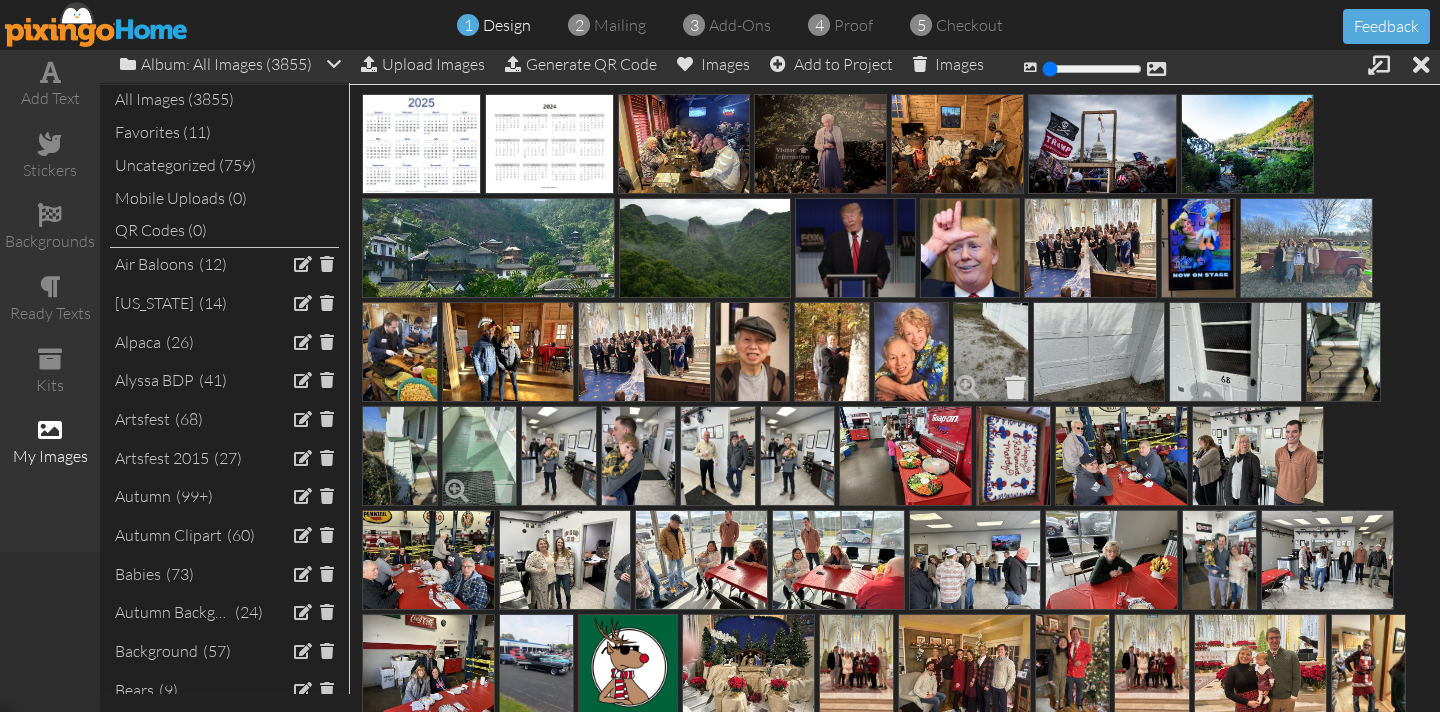 click at bounding box center [1015, 387] 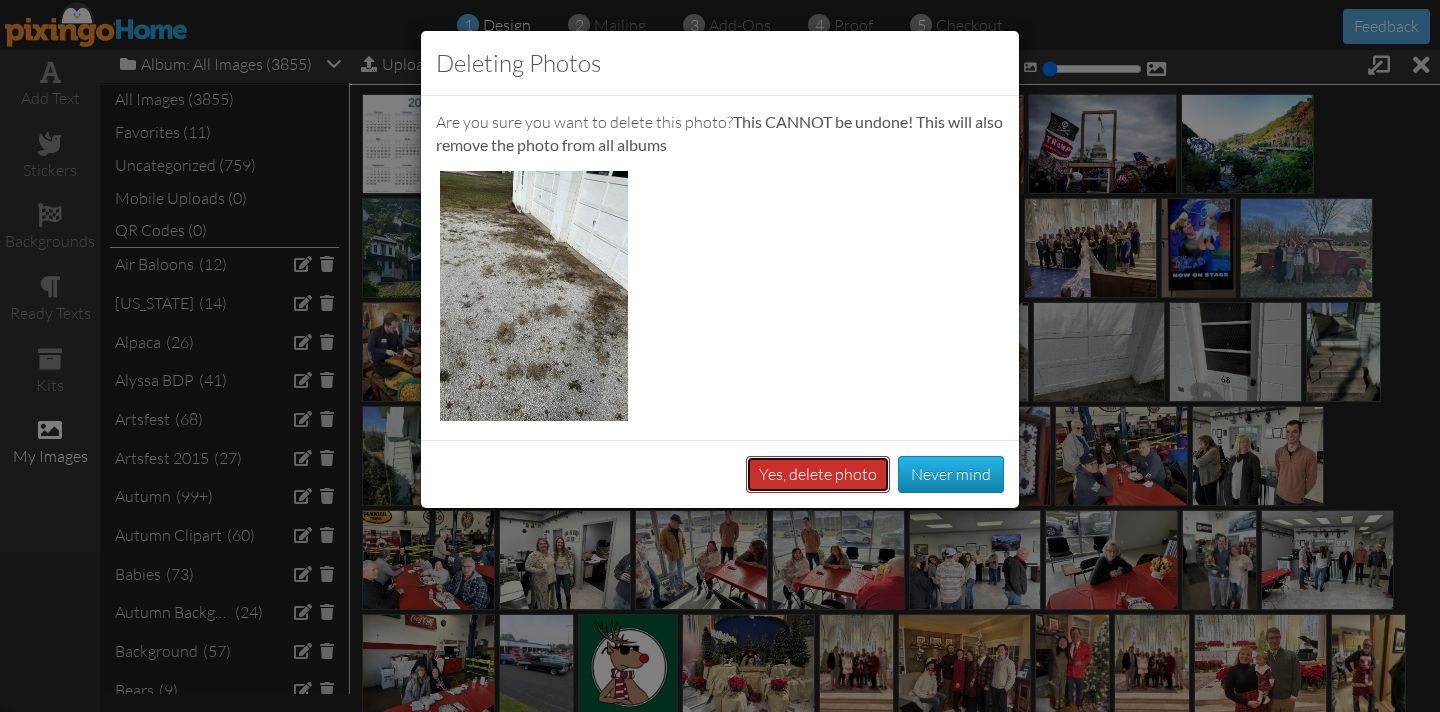 click on "Yes, delete photo" at bounding box center [818, 474] 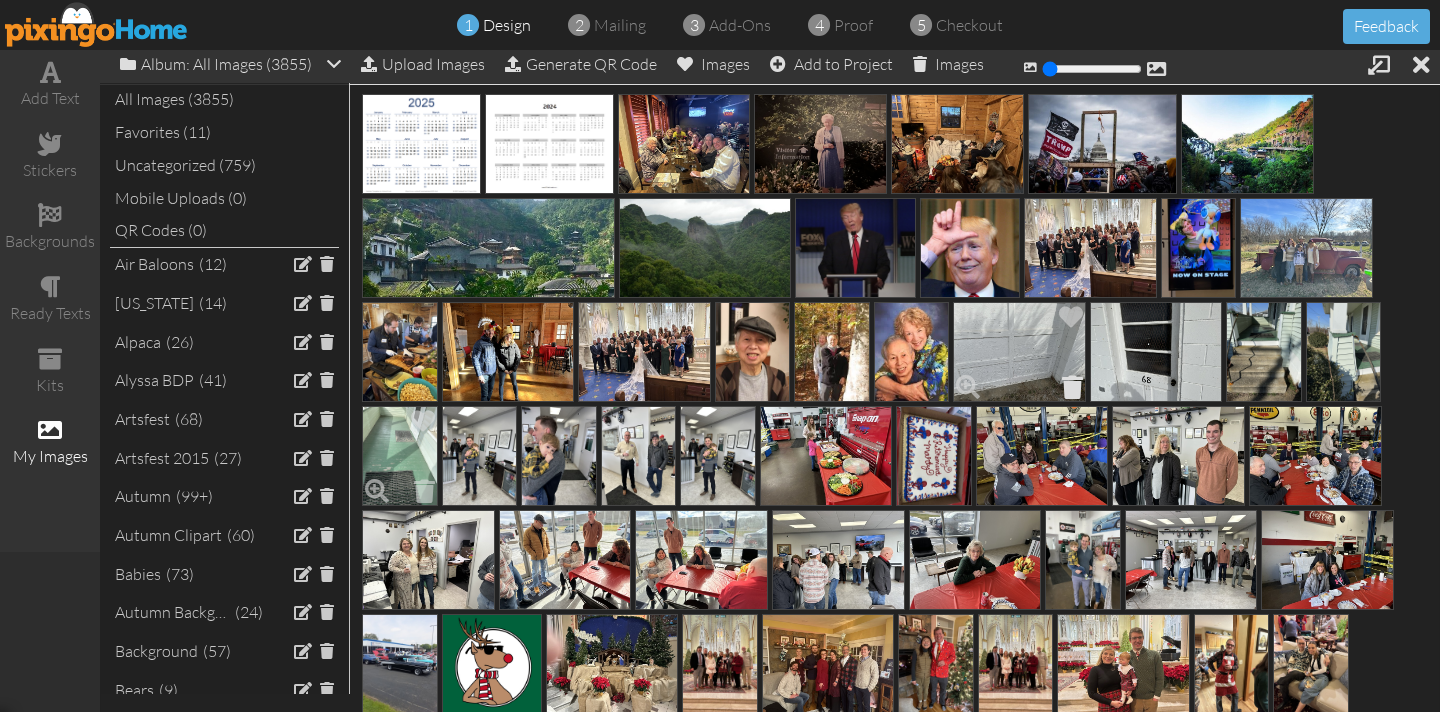 click at bounding box center [1072, 387] 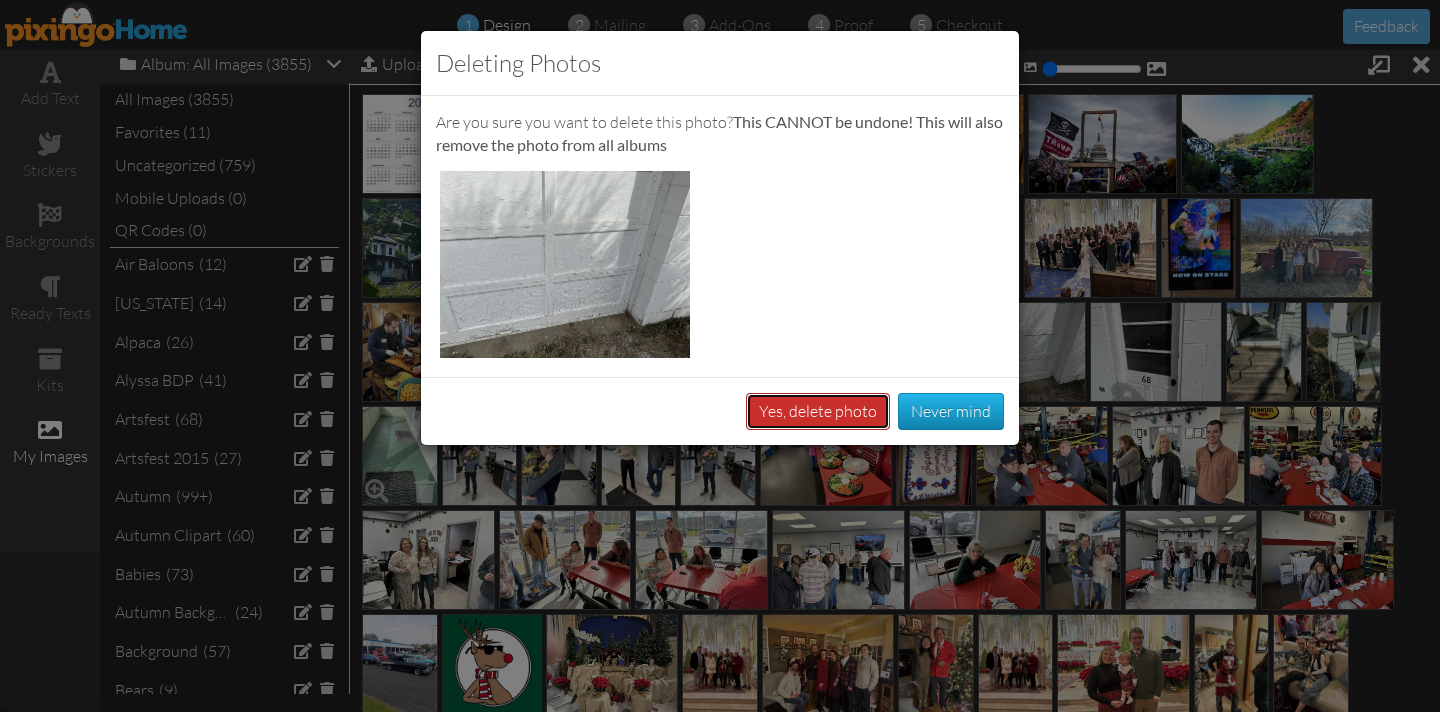 click on "Yes, delete photo" at bounding box center (818, 411) 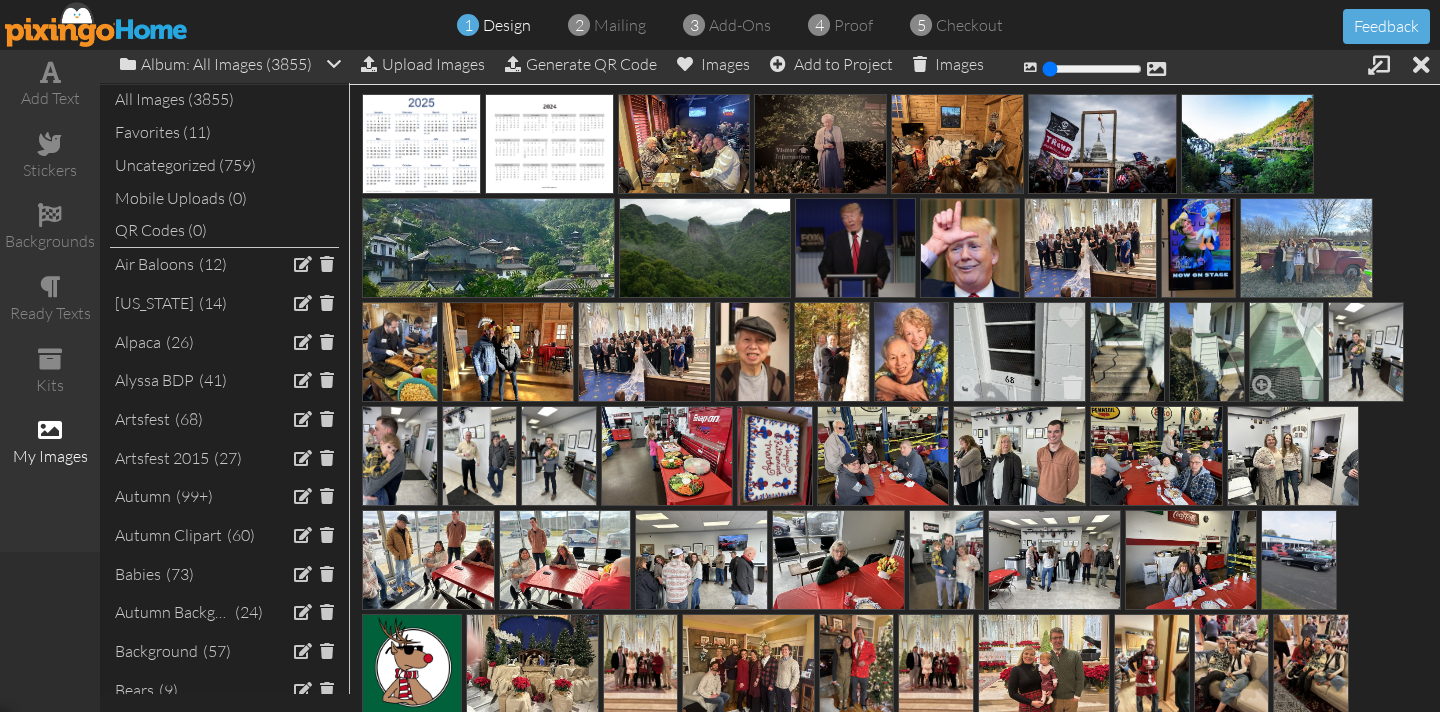 click at bounding box center [1072, 387] 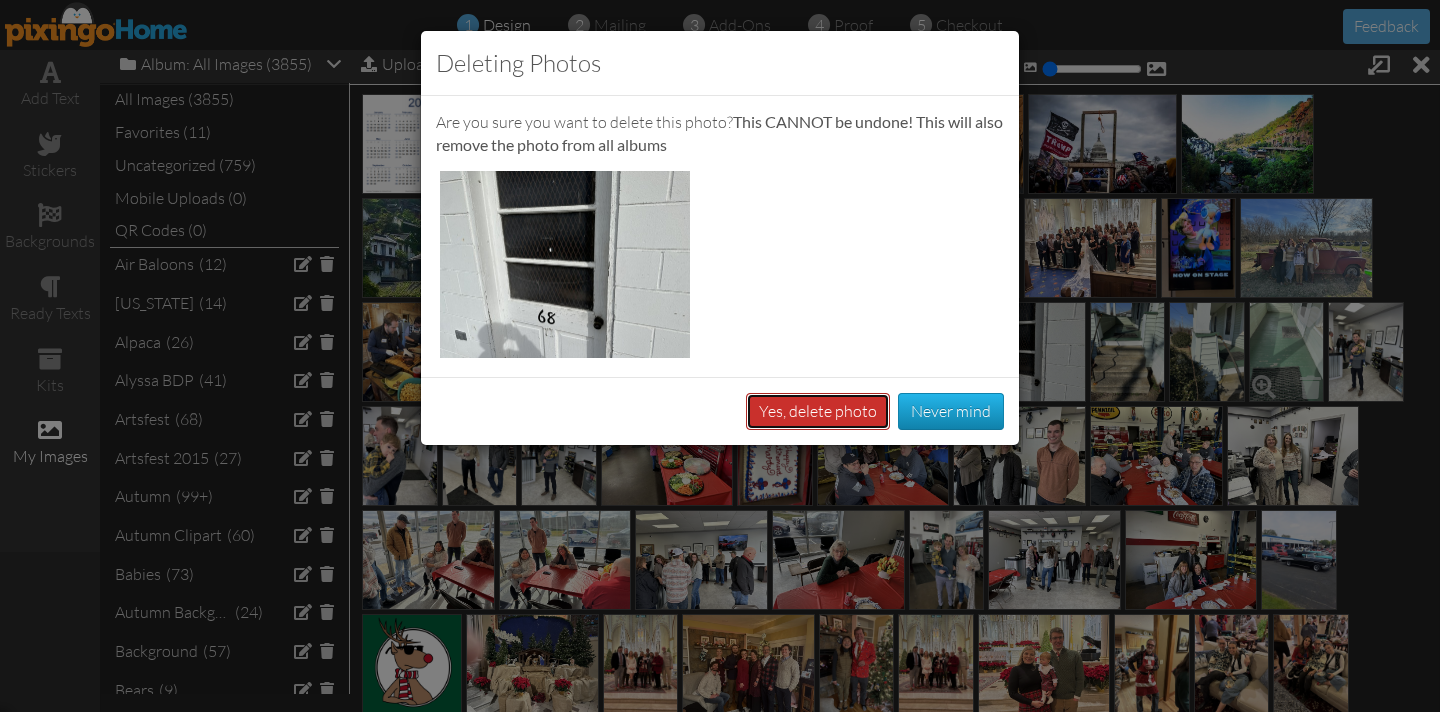 click on "Yes, delete photo" at bounding box center [818, 411] 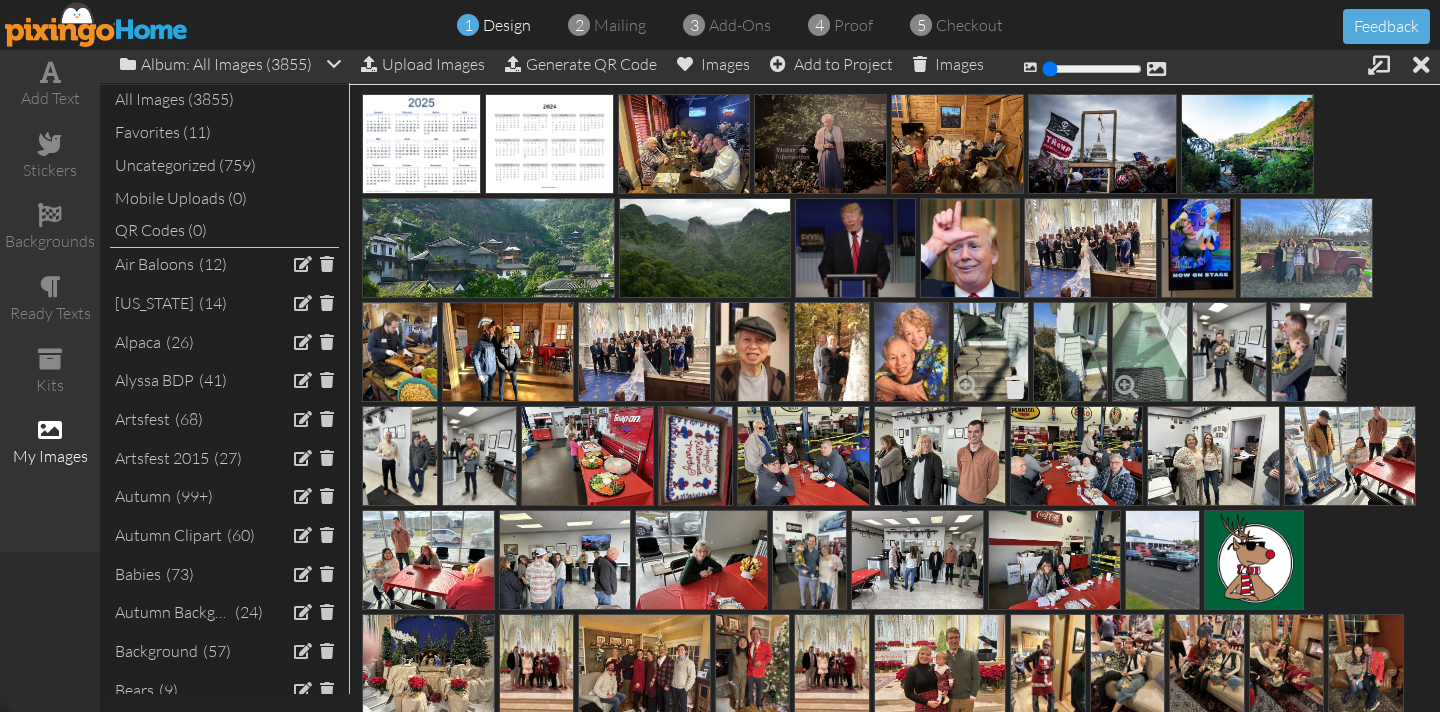 click at bounding box center (1015, 387) 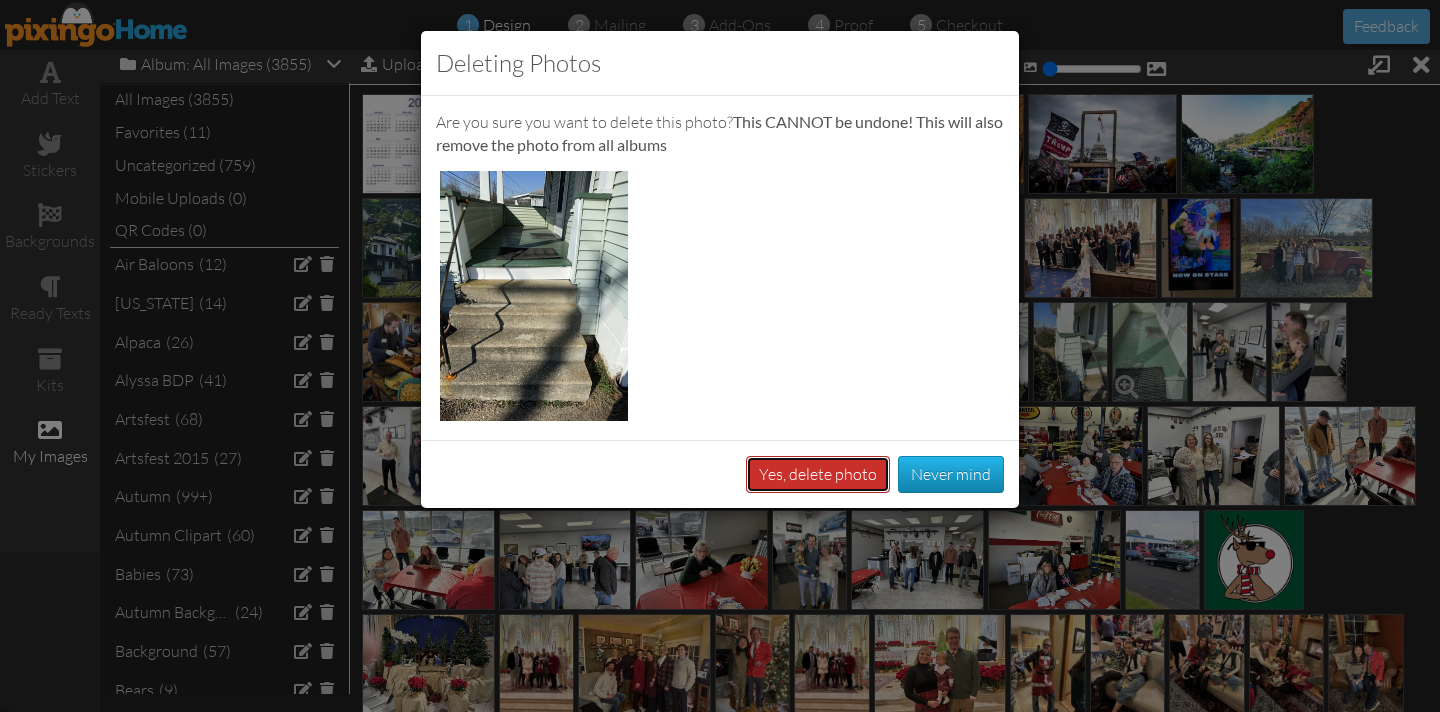 click on "Yes, delete photo" at bounding box center [818, 474] 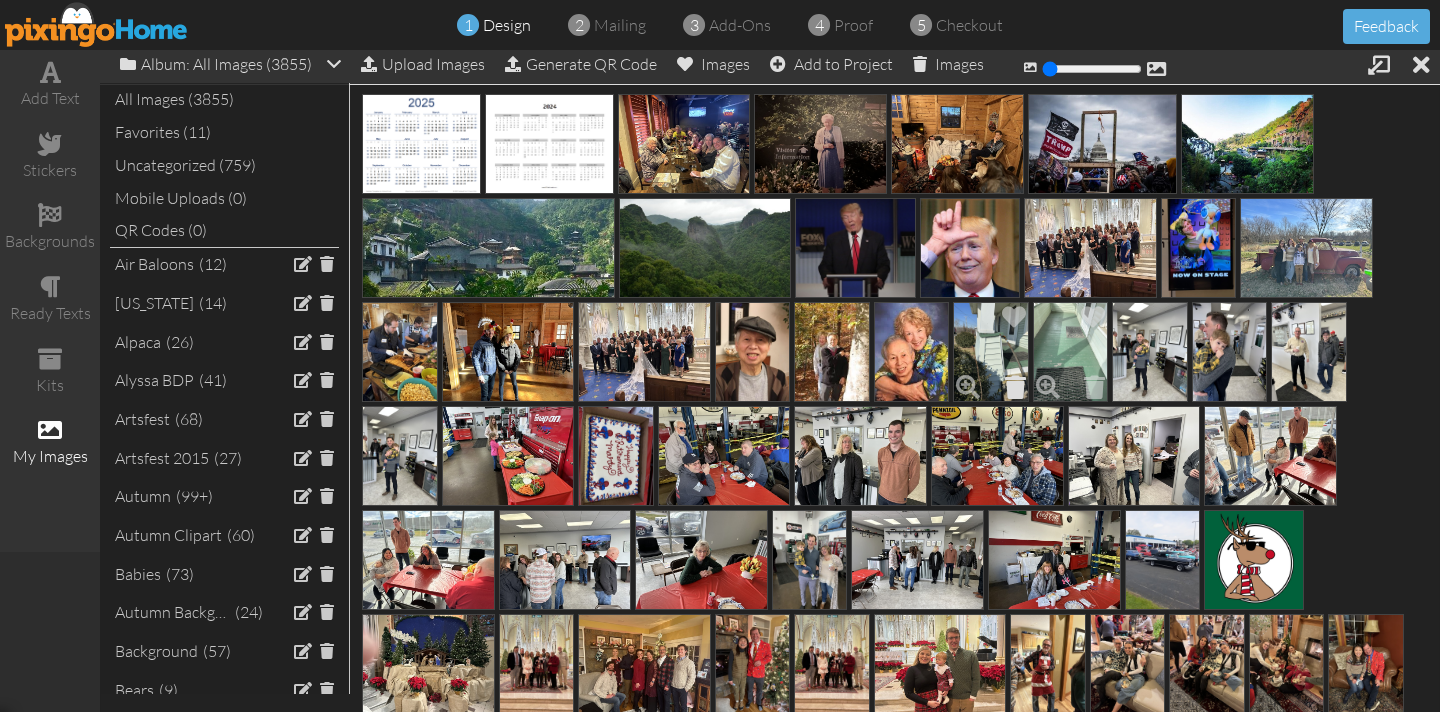 click at bounding box center (1015, 387) 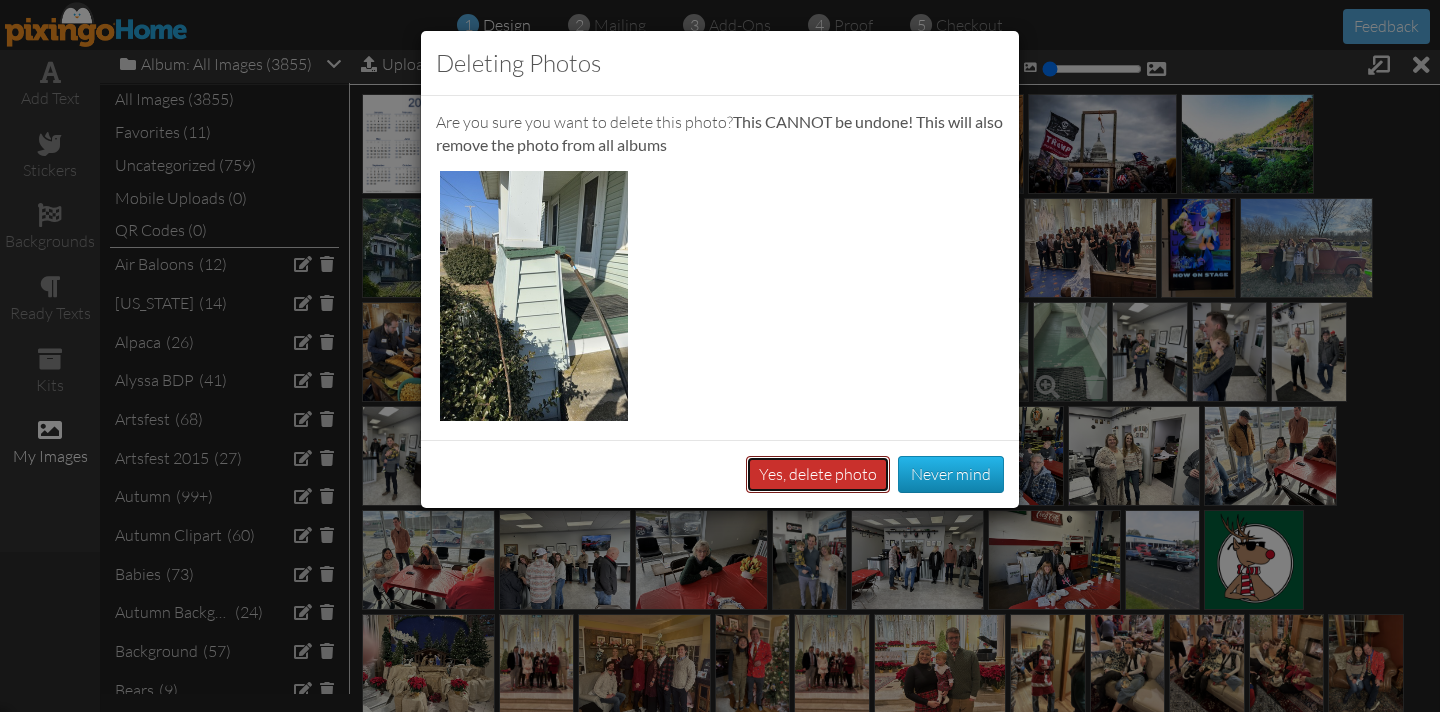 click on "Yes, delete photo" at bounding box center [818, 474] 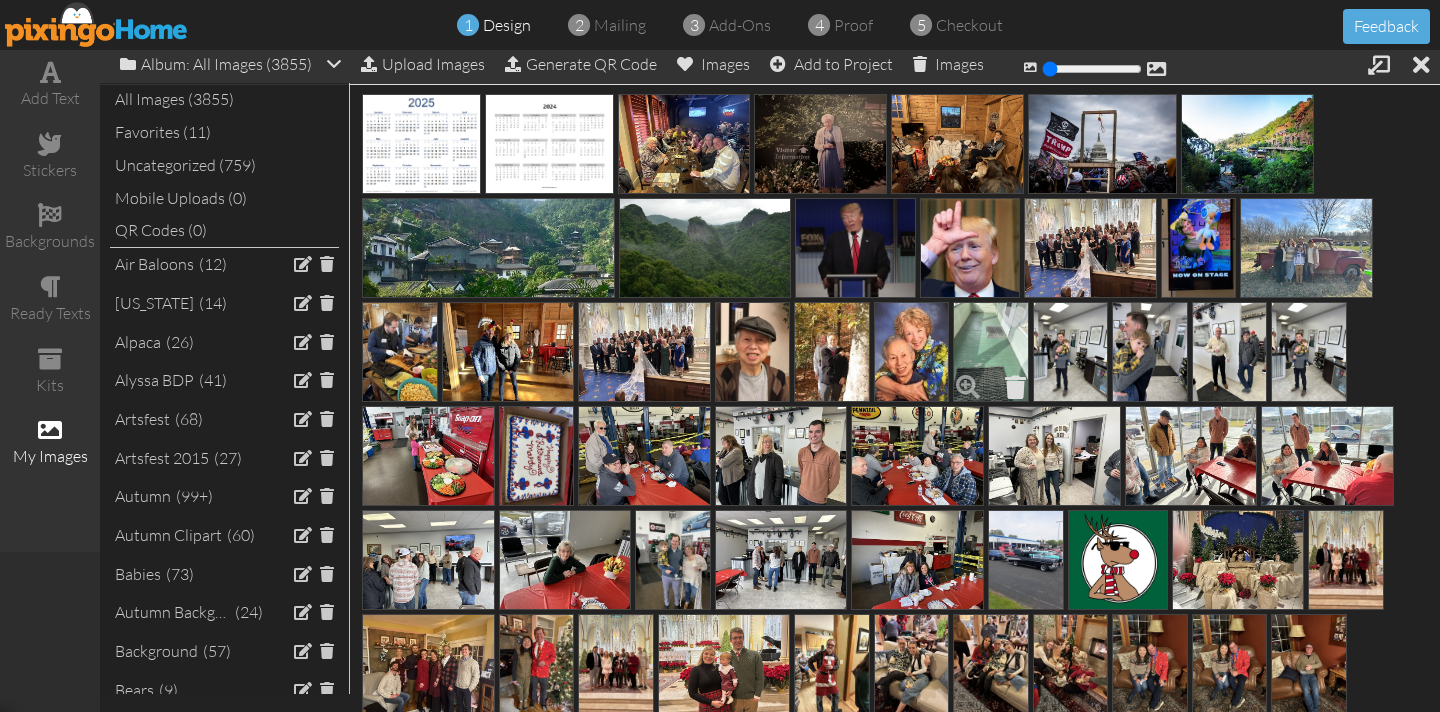 click at bounding box center (1015, 387) 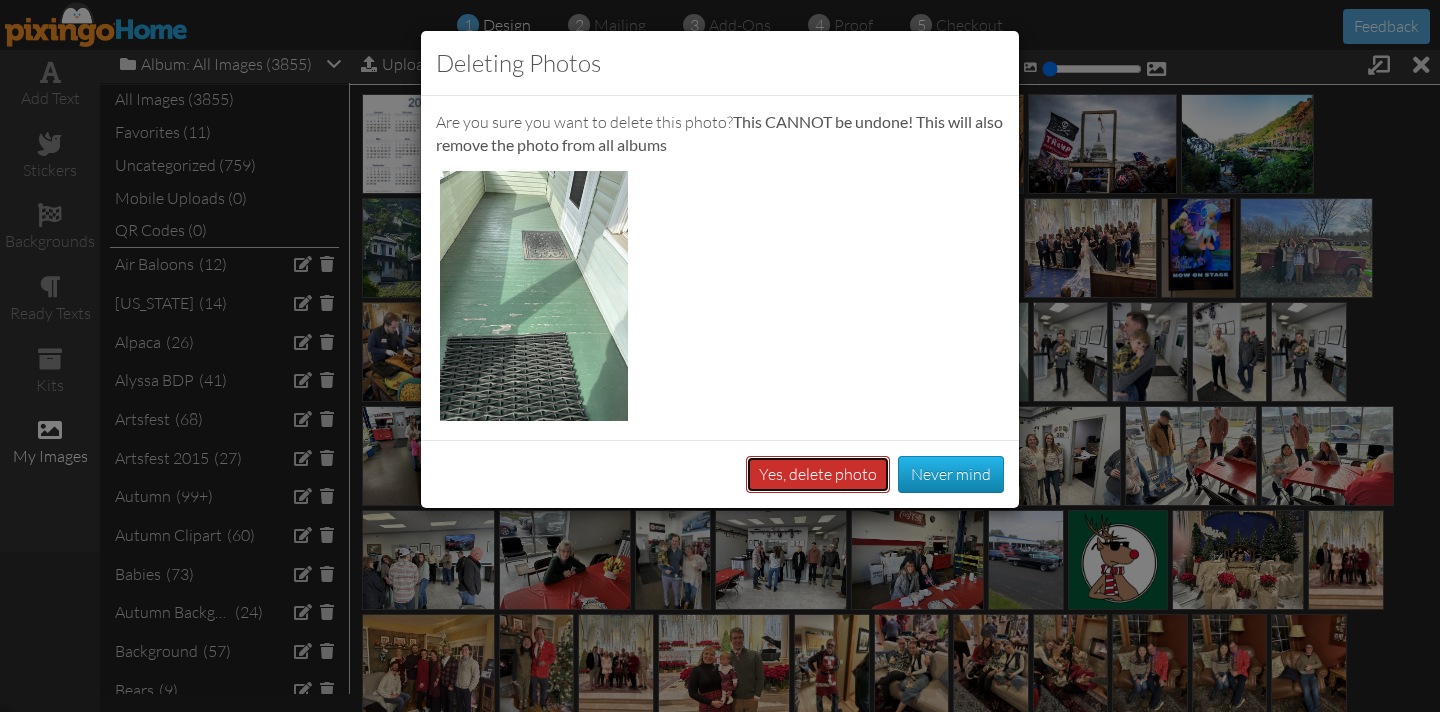 click on "Yes, delete photo" at bounding box center [818, 474] 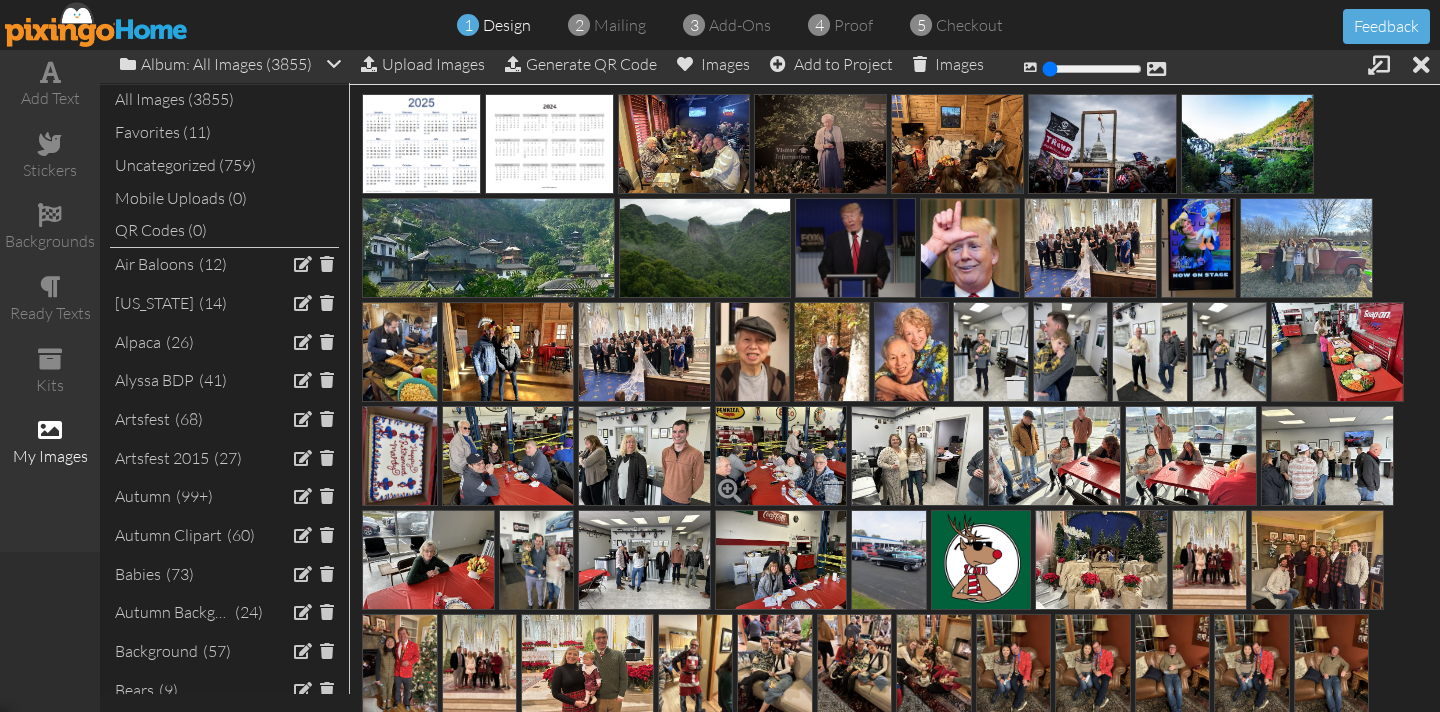 click at bounding box center (1015, 387) 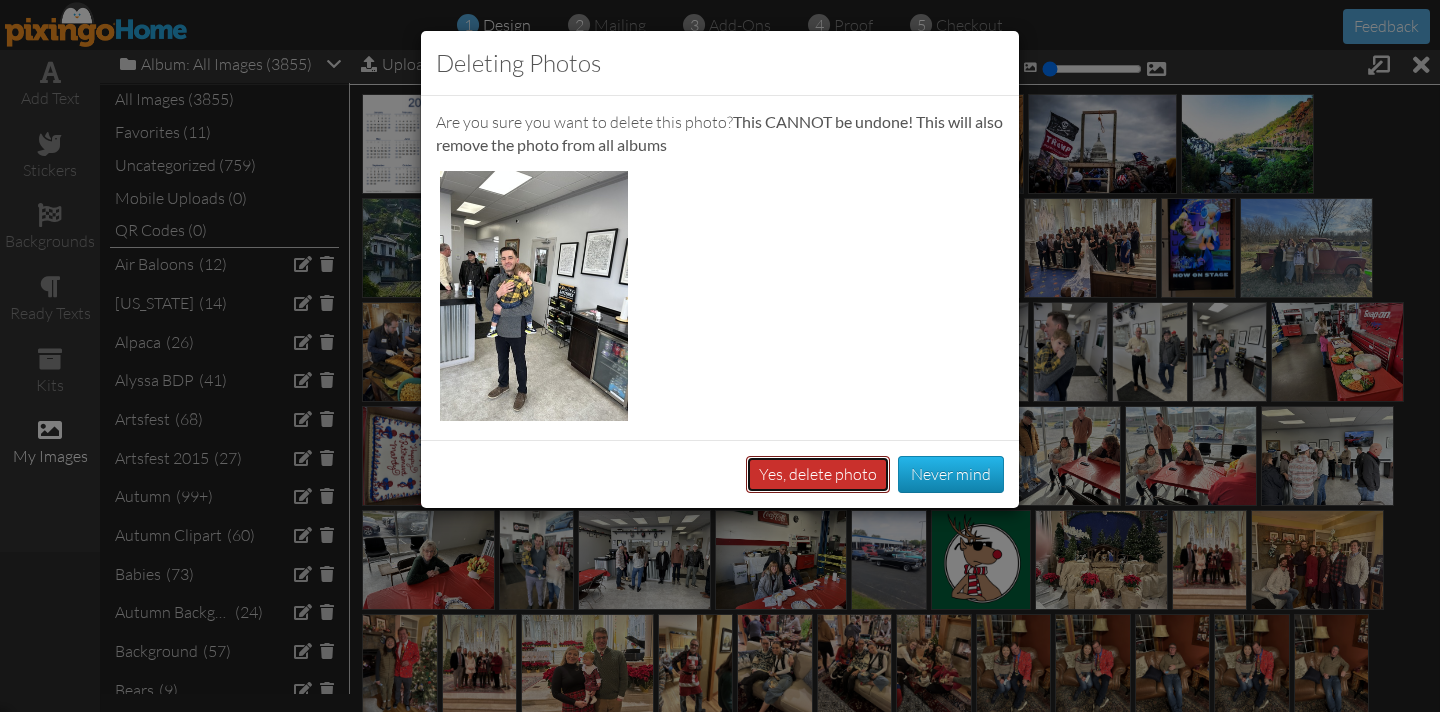 click on "Yes, delete photo" at bounding box center (818, 474) 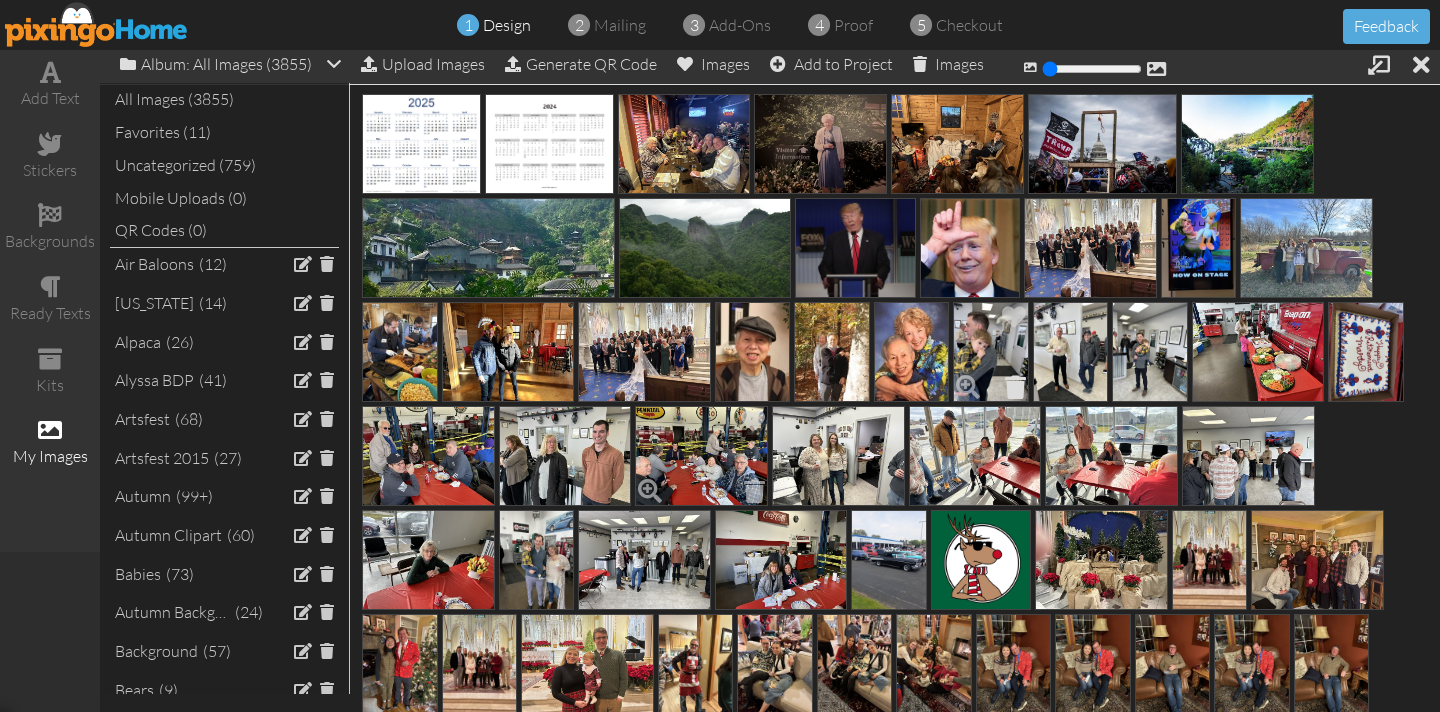 click at bounding box center (1015, 387) 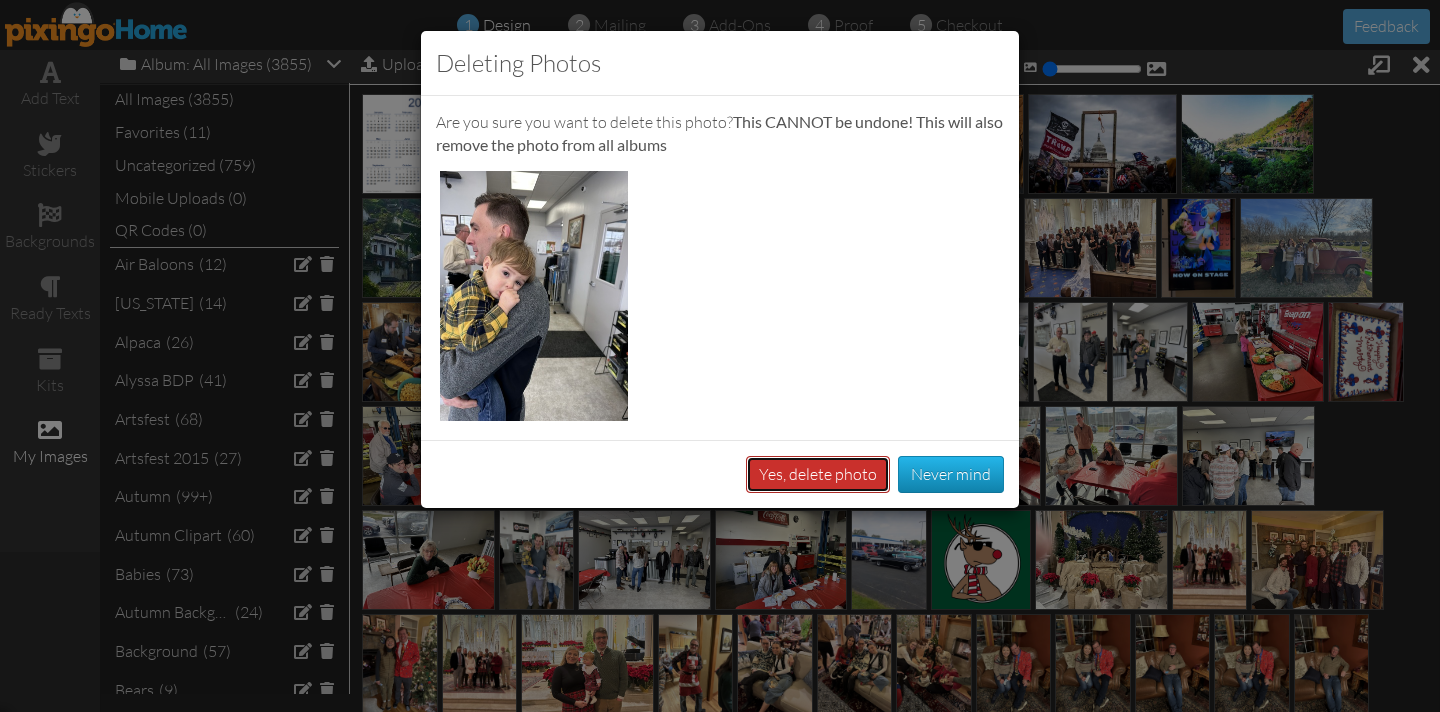 click on "Yes, delete photo" at bounding box center [818, 474] 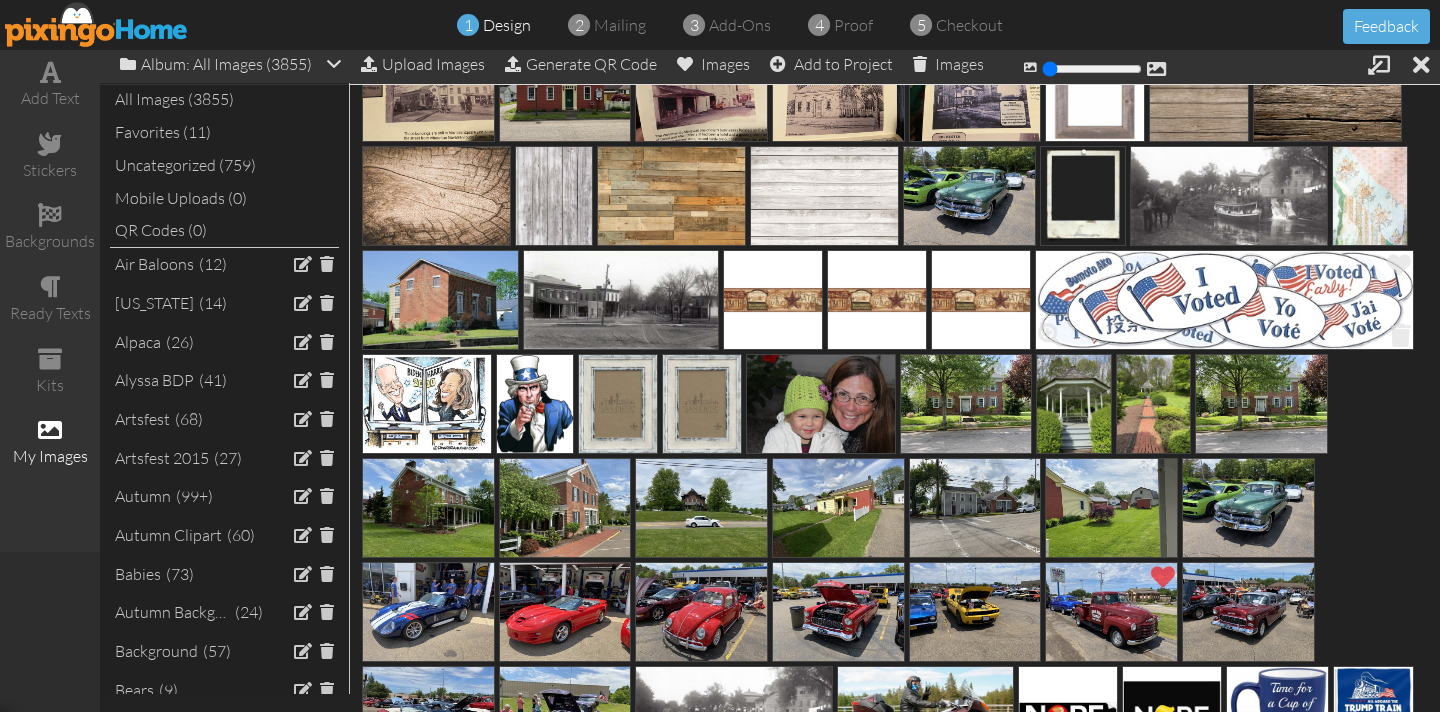 scroll, scrollTop: 4848, scrollLeft: 0, axis: vertical 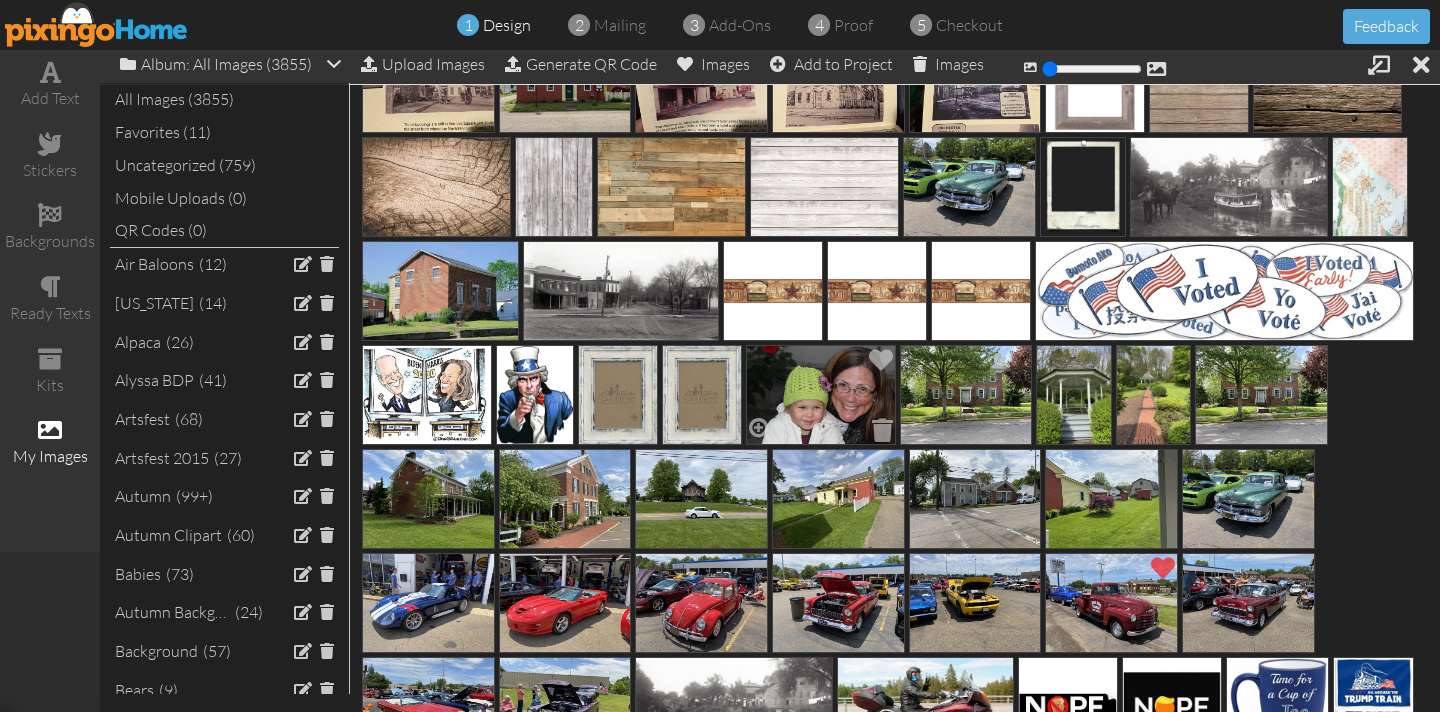 click at bounding box center [820, 395] 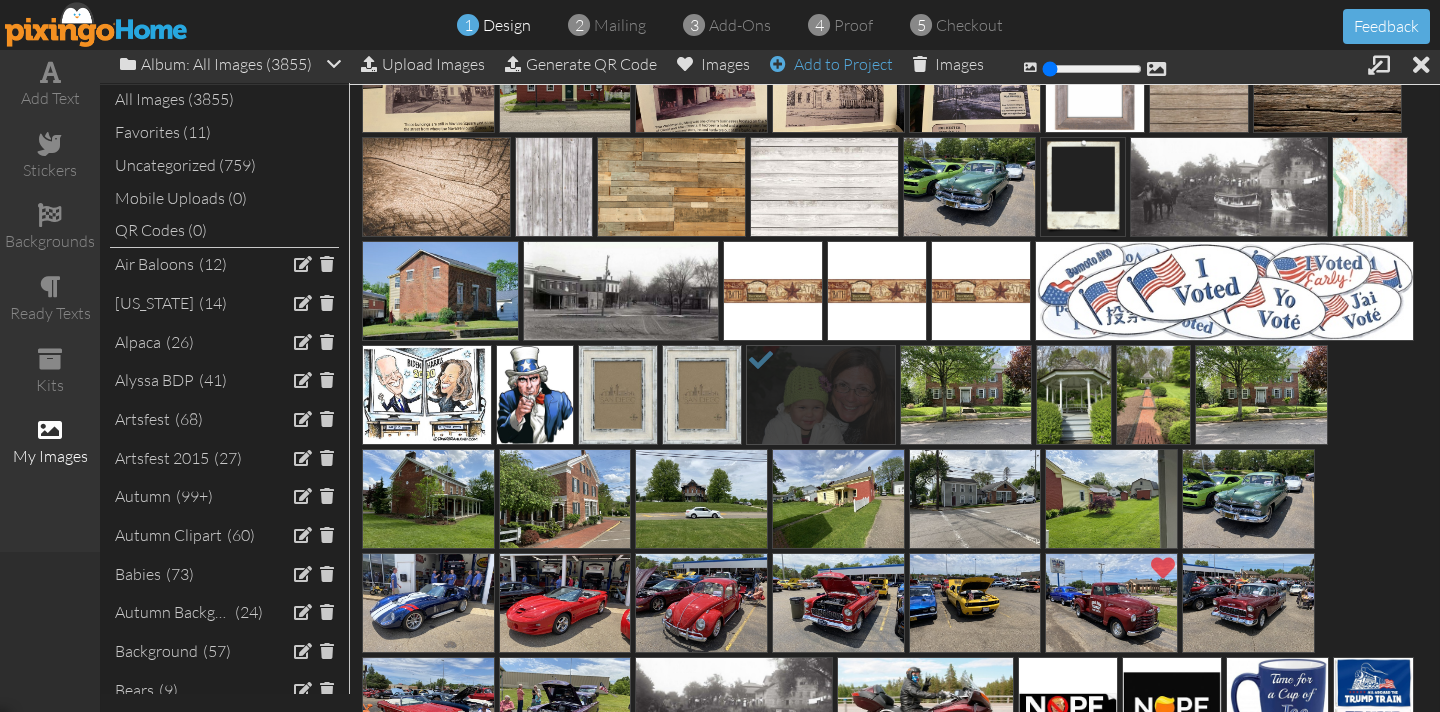 click on "Add to Project" at bounding box center [831, 64] 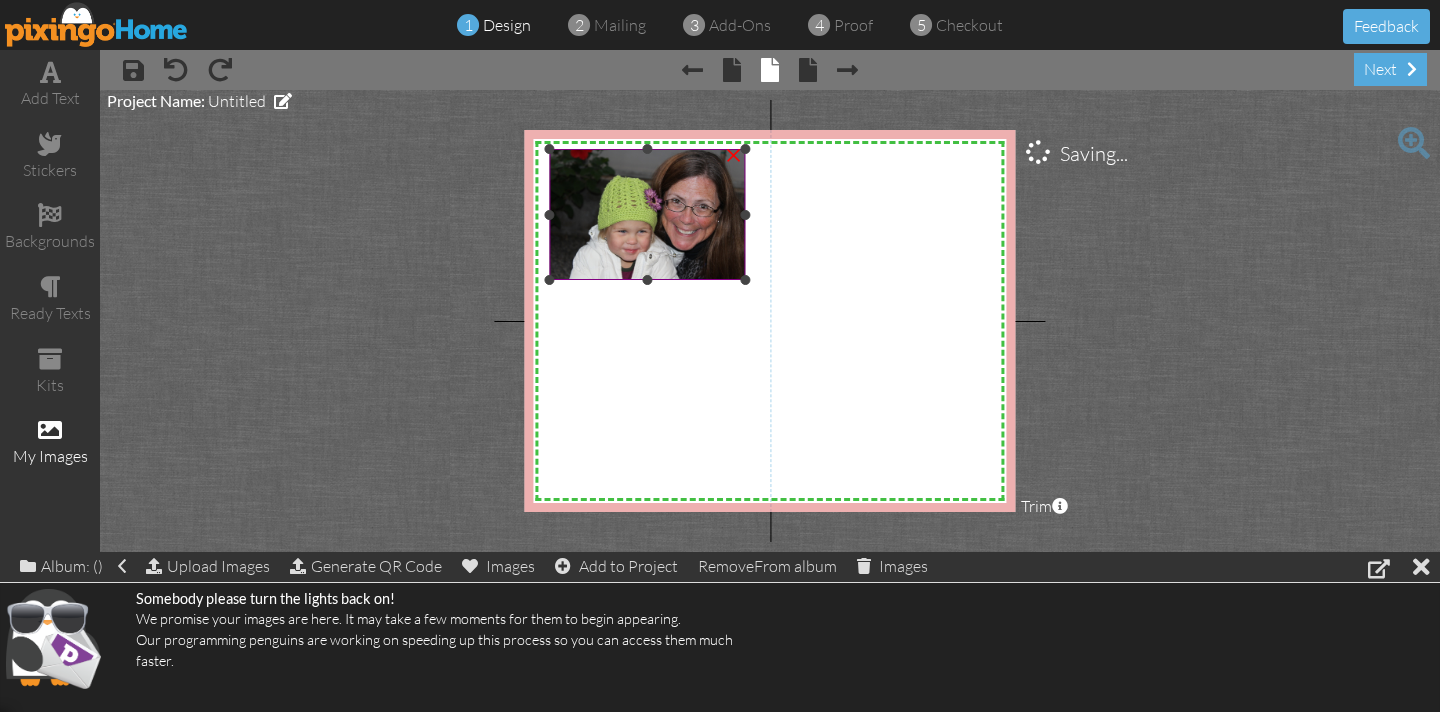 click at bounding box center [647, 214] 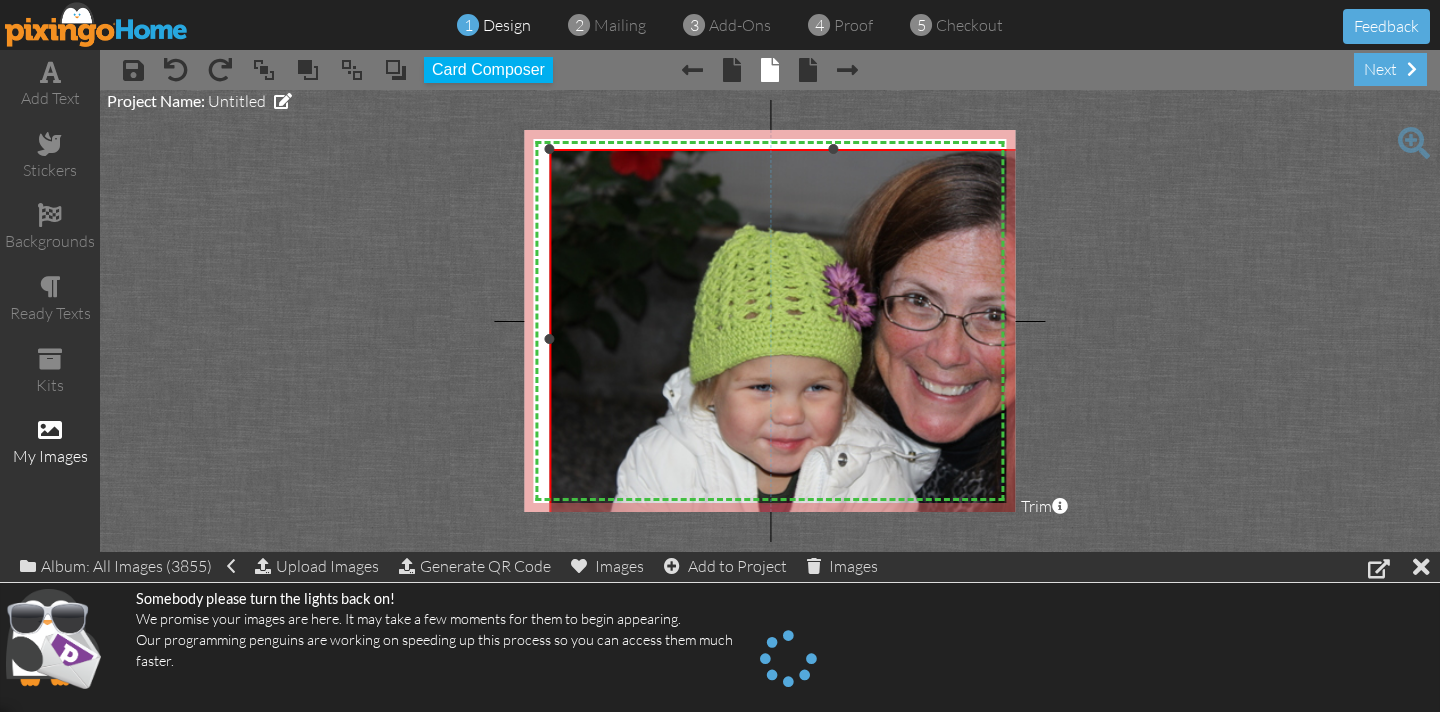 drag, startPoint x: 742, startPoint y: 279, endPoint x: 941, endPoint y: 519, distance: 311.77075 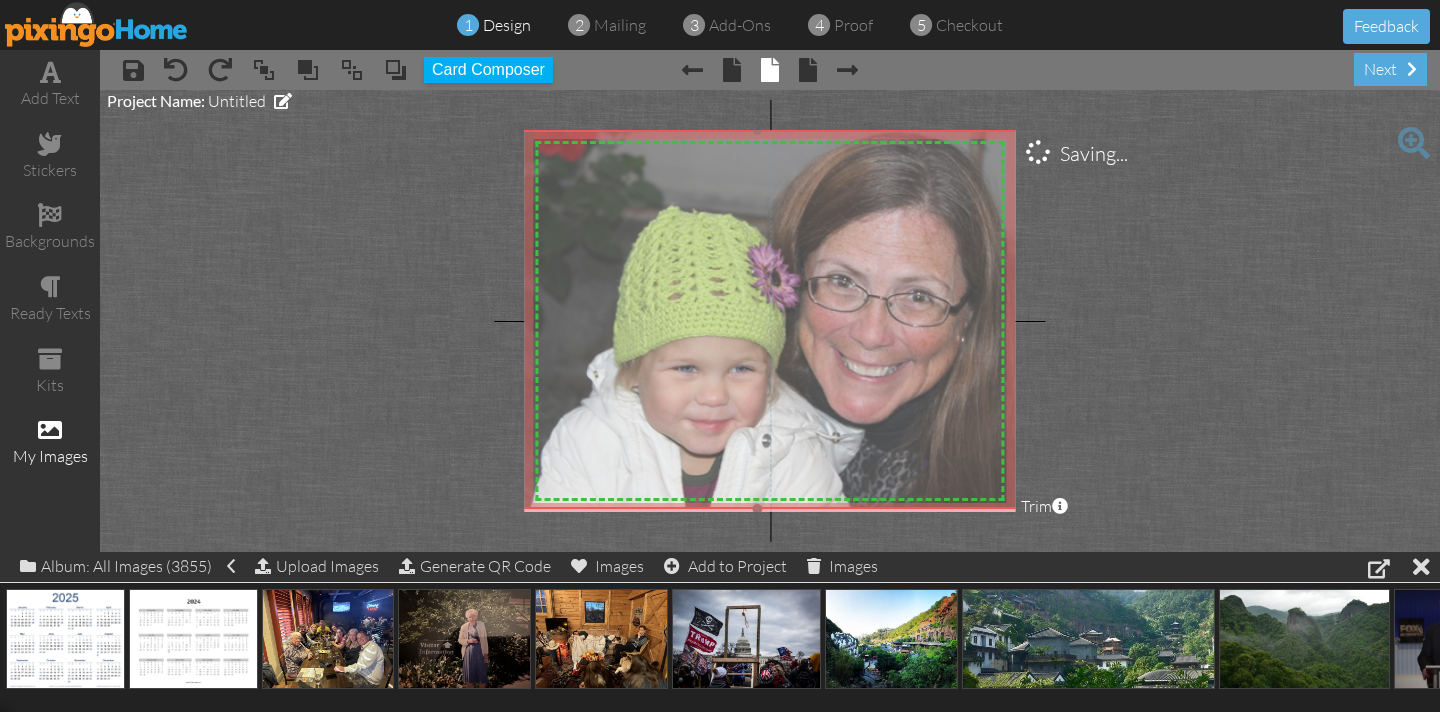 drag, startPoint x: 795, startPoint y: 304, endPoint x: 719, endPoint y: 285, distance: 78.339005 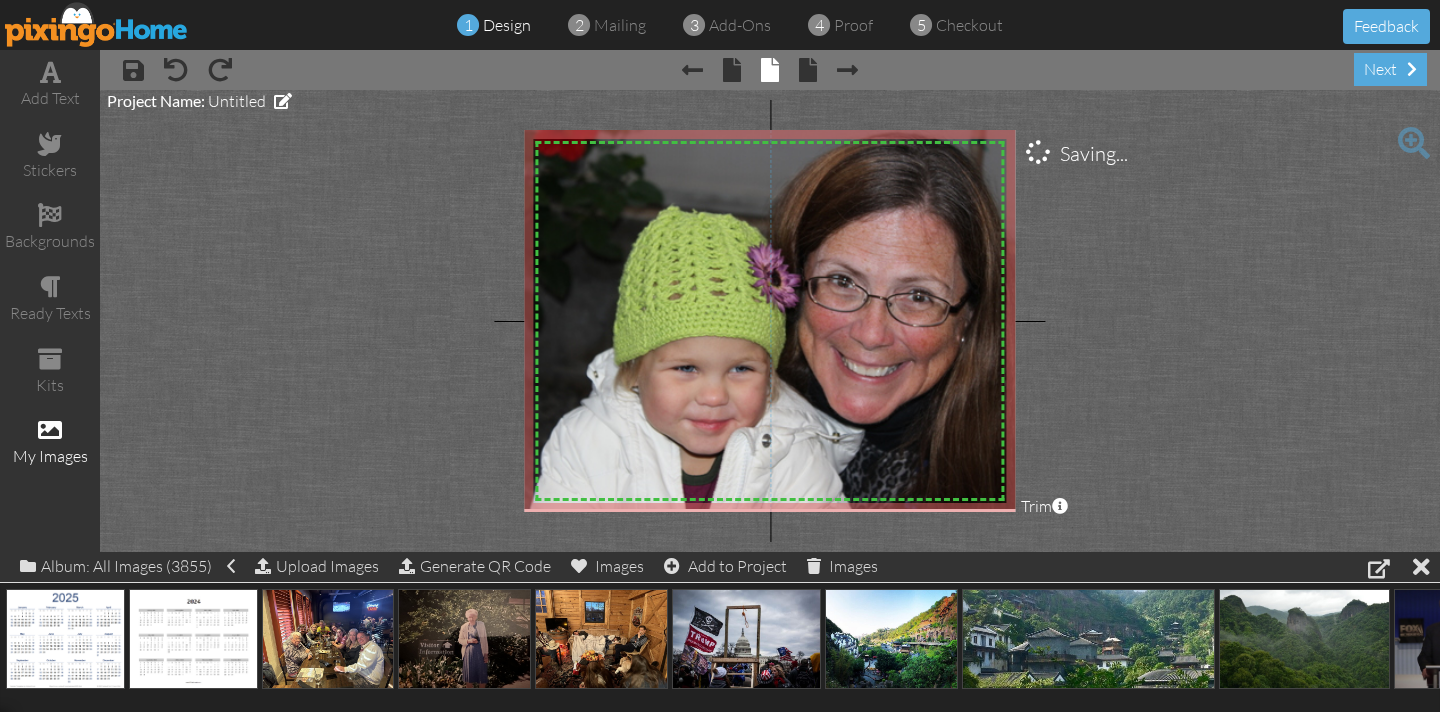 click on "X X X X X X X X X X X X X X X X X X X X X X X X X X X X X X X X X X X X X X X X X X X X X X X X X X X X X X X X X X X X X X X X X X X X X X X X X X X X X X X X X X X X X X X X X X X X X X X X X X ×
Saving...
Project Name:
Untitled
Trim
×
About the red and green reference lines
Area inside the
green dashed line
represents a safe zone where all work will be visible on the final
print.
The
red trim zone   represents where the print
is expected to be cut.
Canvas wraps have a 1" wrap on the sides." at bounding box center [770, 321] 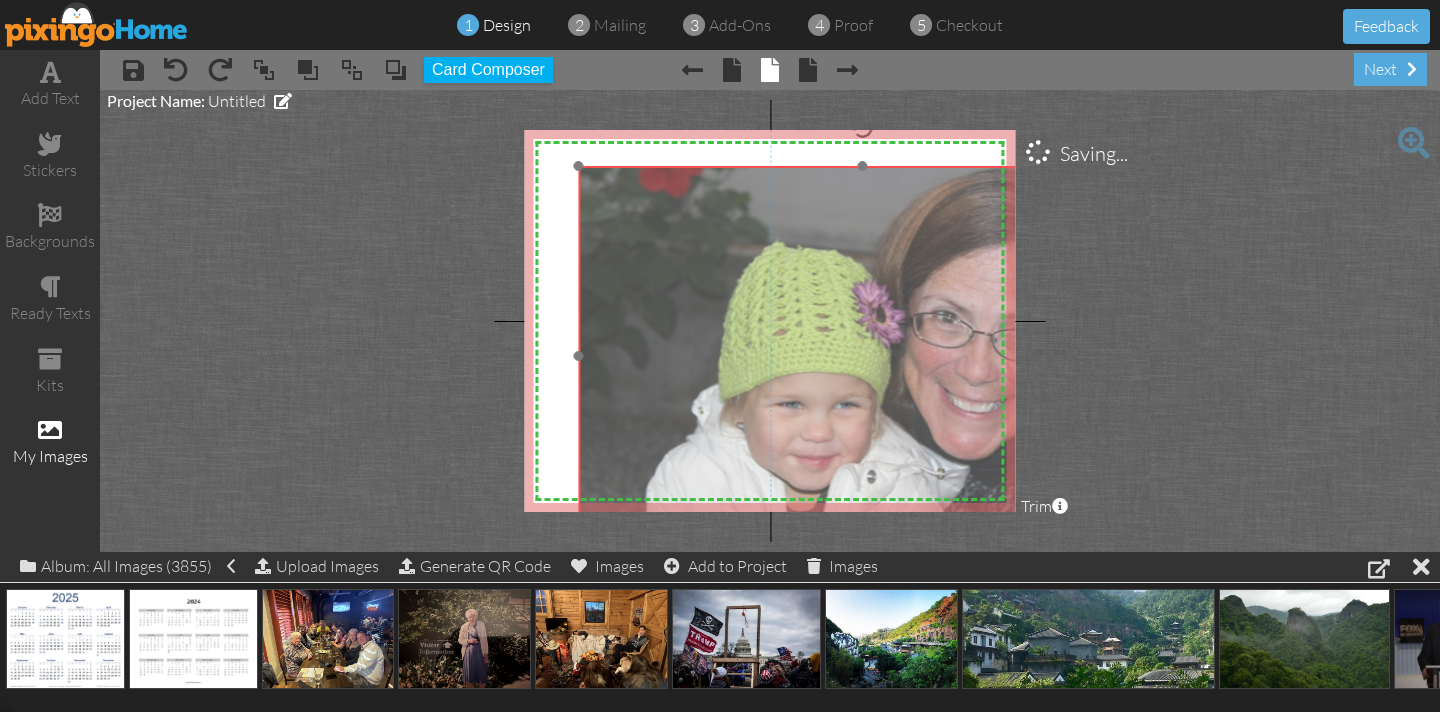 drag, startPoint x: 756, startPoint y: 345, endPoint x: 856, endPoint y: 377, distance: 104.99524 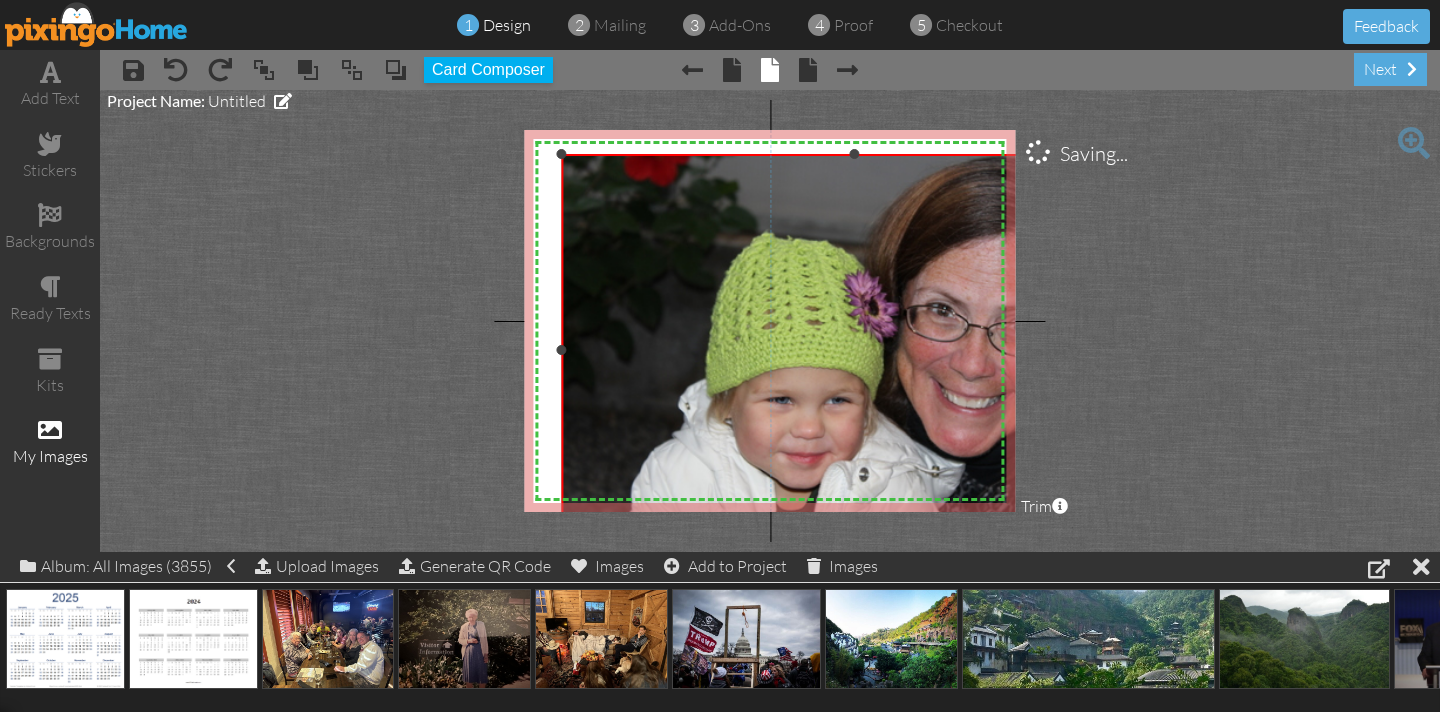 drag, startPoint x: 582, startPoint y: 169, endPoint x: 557, endPoint y: 166, distance: 25.179358 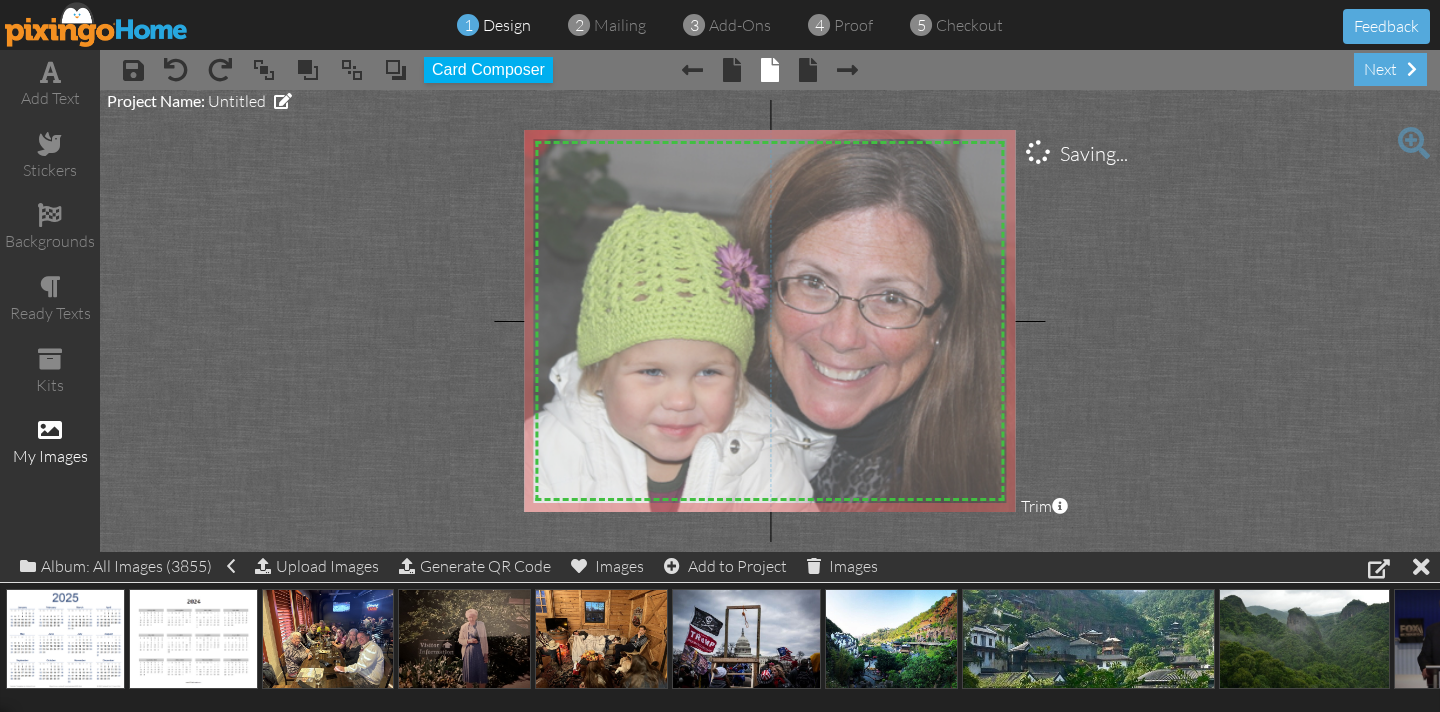drag, startPoint x: 648, startPoint y: 241, endPoint x: 519, endPoint y: 213, distance: 132.00378 